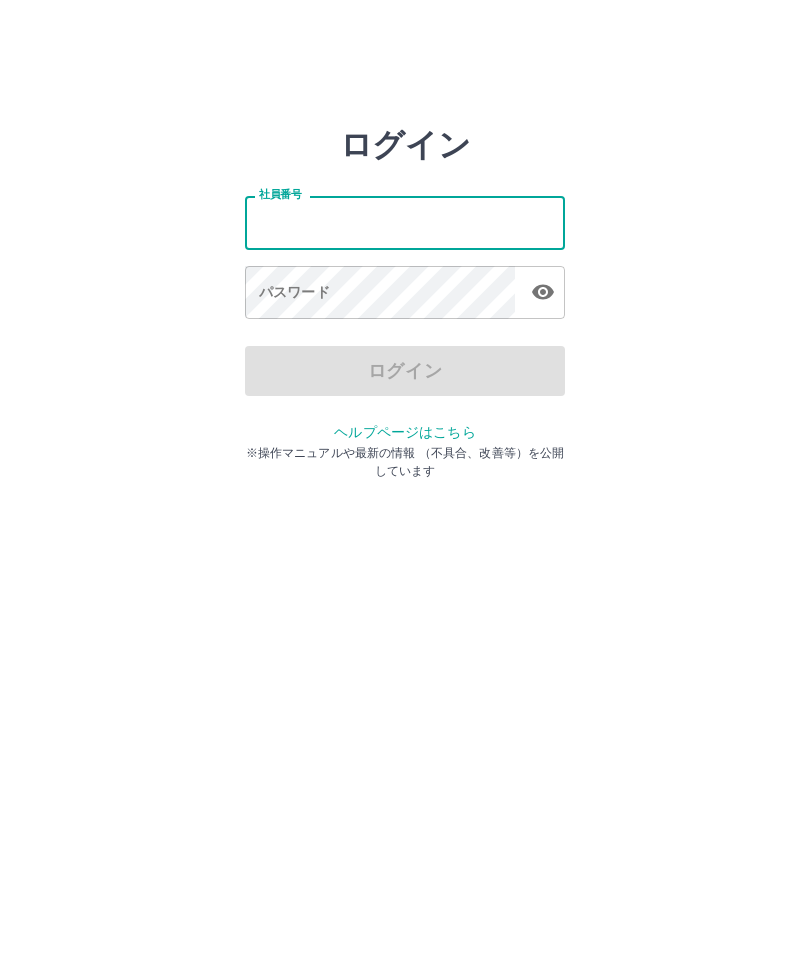 scroll, scrollTop: 0, scrollLeft: 0, axis: both 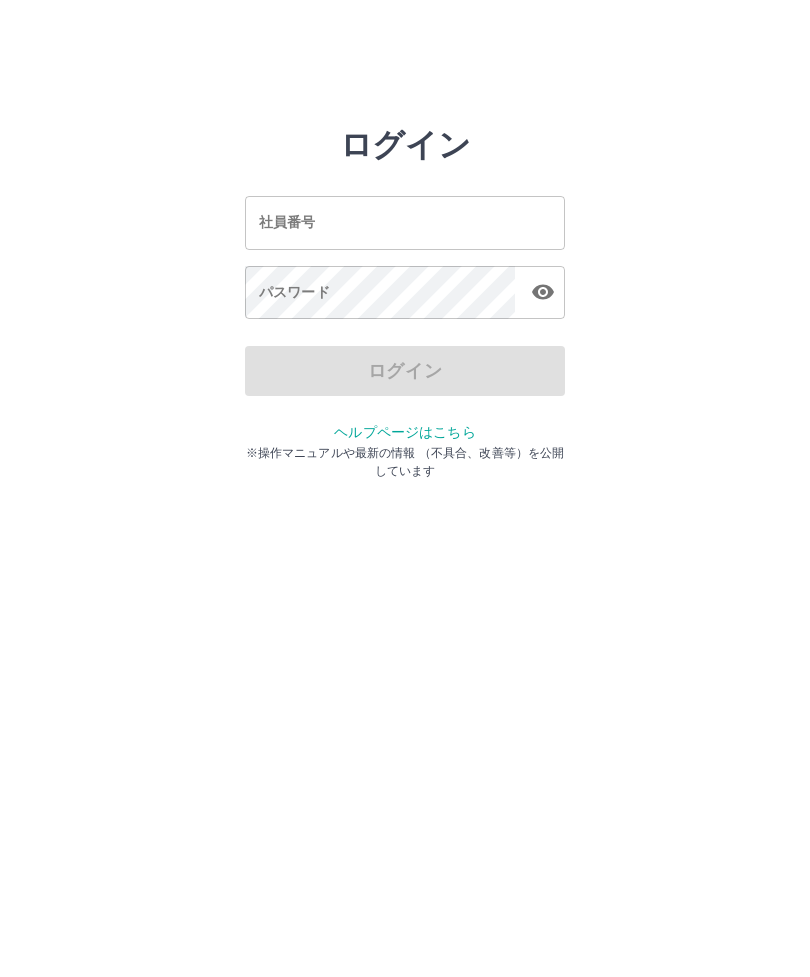 click on "社員番号" at bounding box center (405, 222) 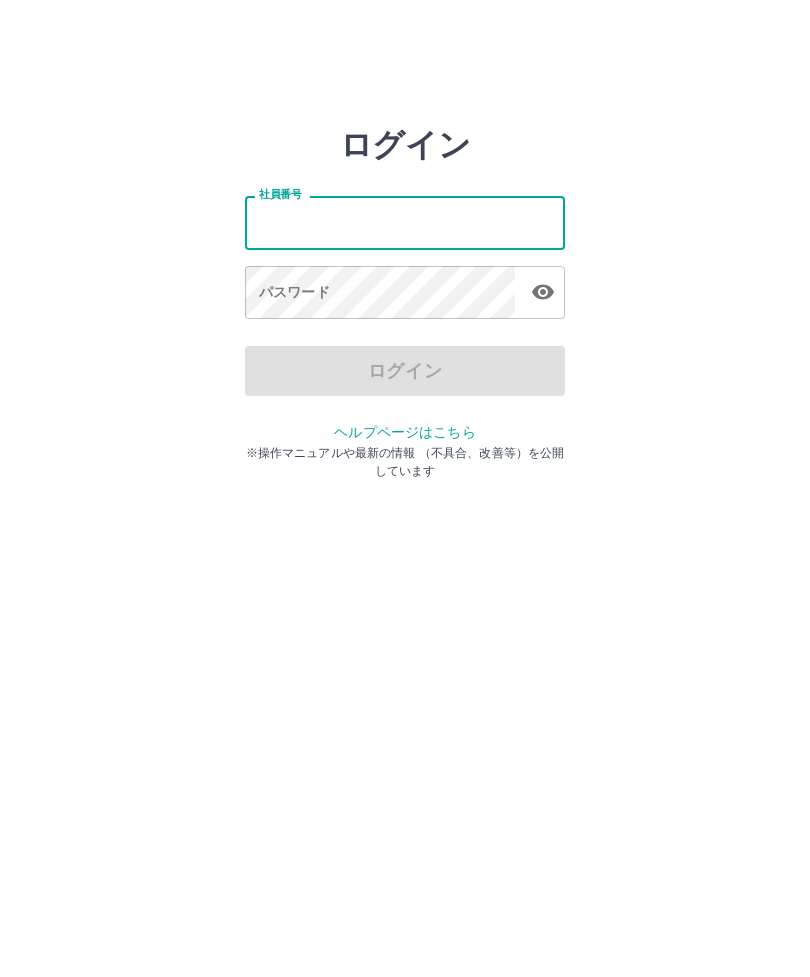 click on "ログイン 社員番号 社員番号 パスワード パスワード ログイン ヘルプページはこちら ※操作マニュアルや最新の情報 （不具合、改善等）を公開しています" at bounding box center [405, 223] 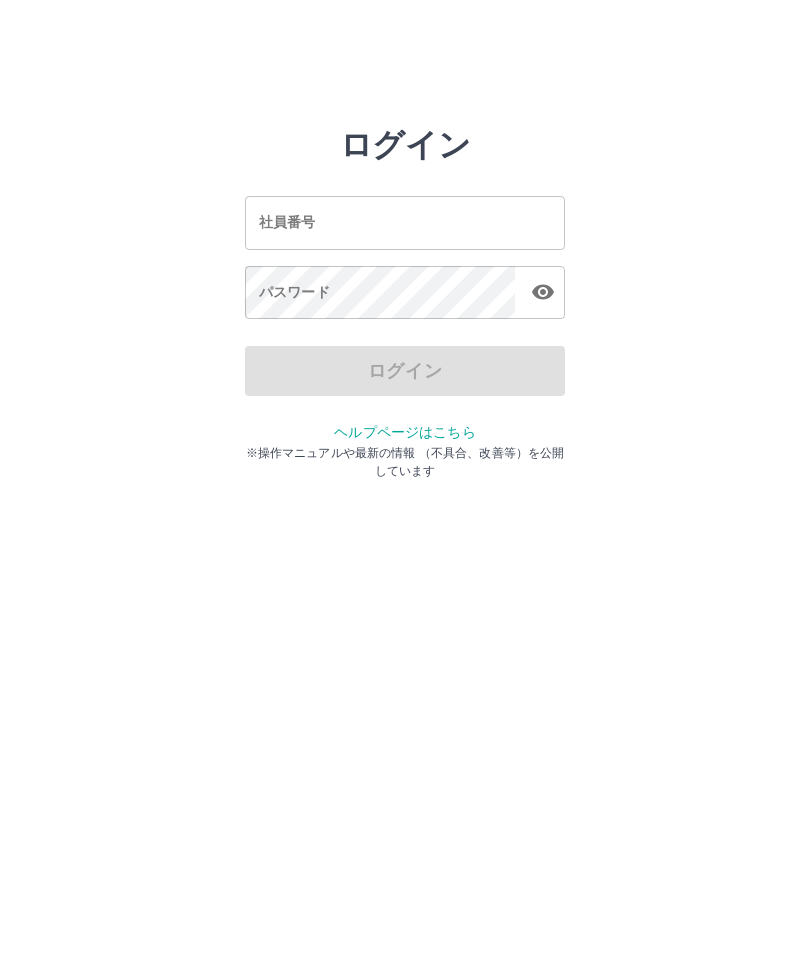 click on "社員番号" at bounding box center [405, 222] 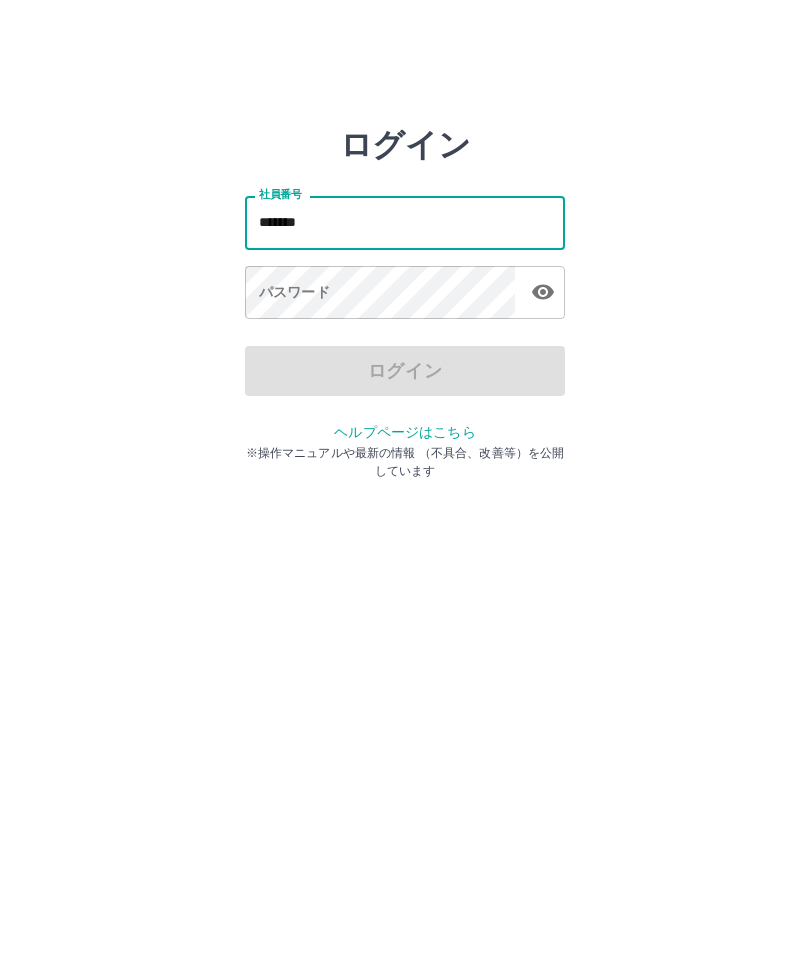 type on "*******" 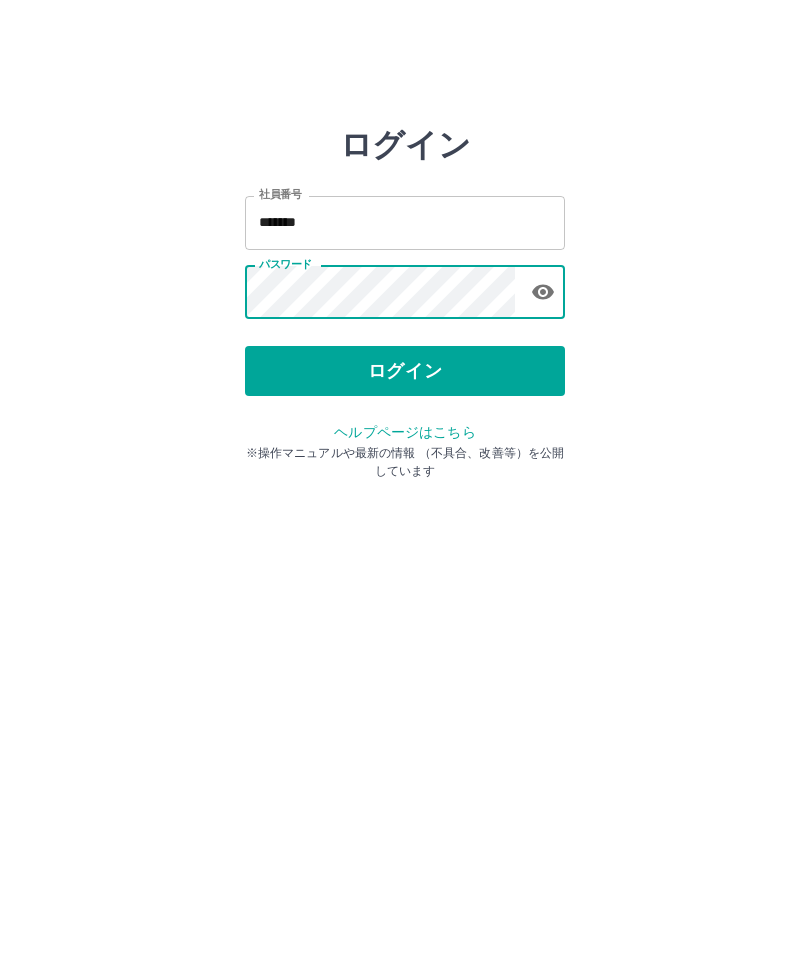 click on "ログイン" at bounding box center (405, 371) 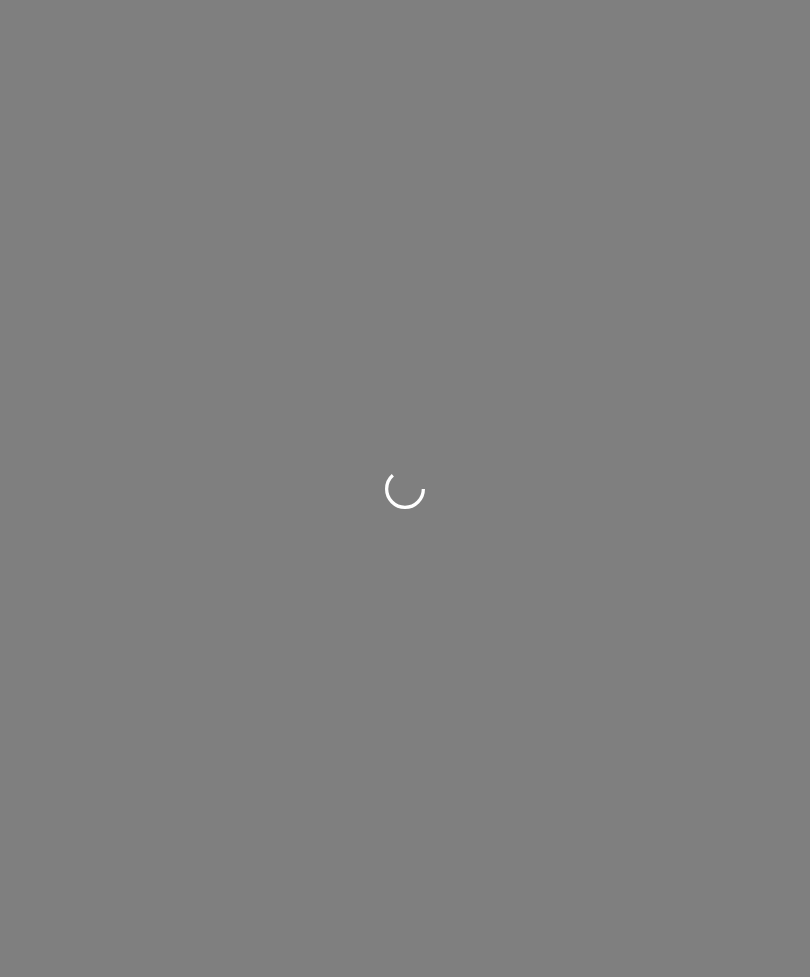 scroll, scrollTop: 0, scrollLeft: 0, axis: both 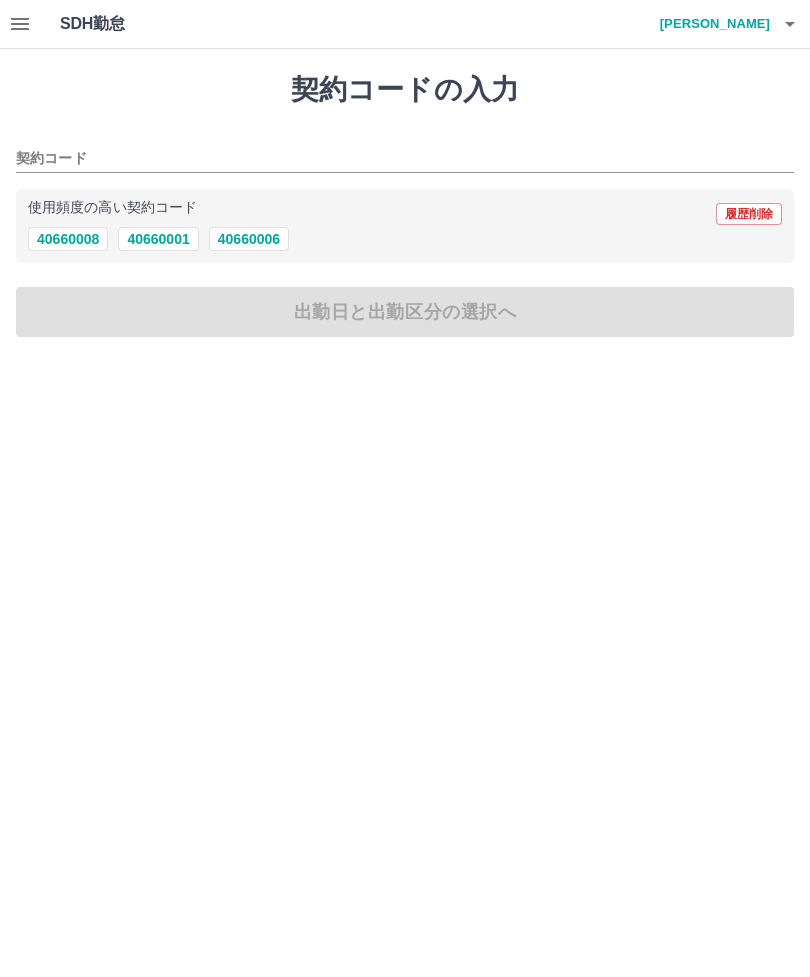 click on "40660001" at bounding box center (158, 239) 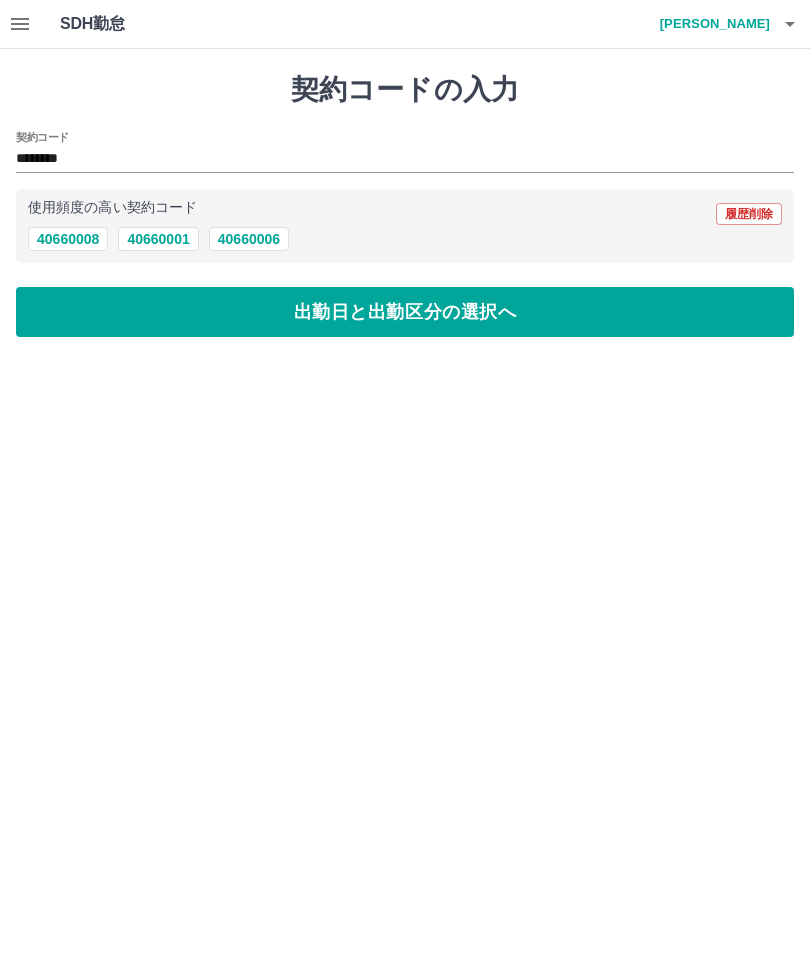 click on "出勤日と出勤区分の選択へ" at bounding box center [405, 312] 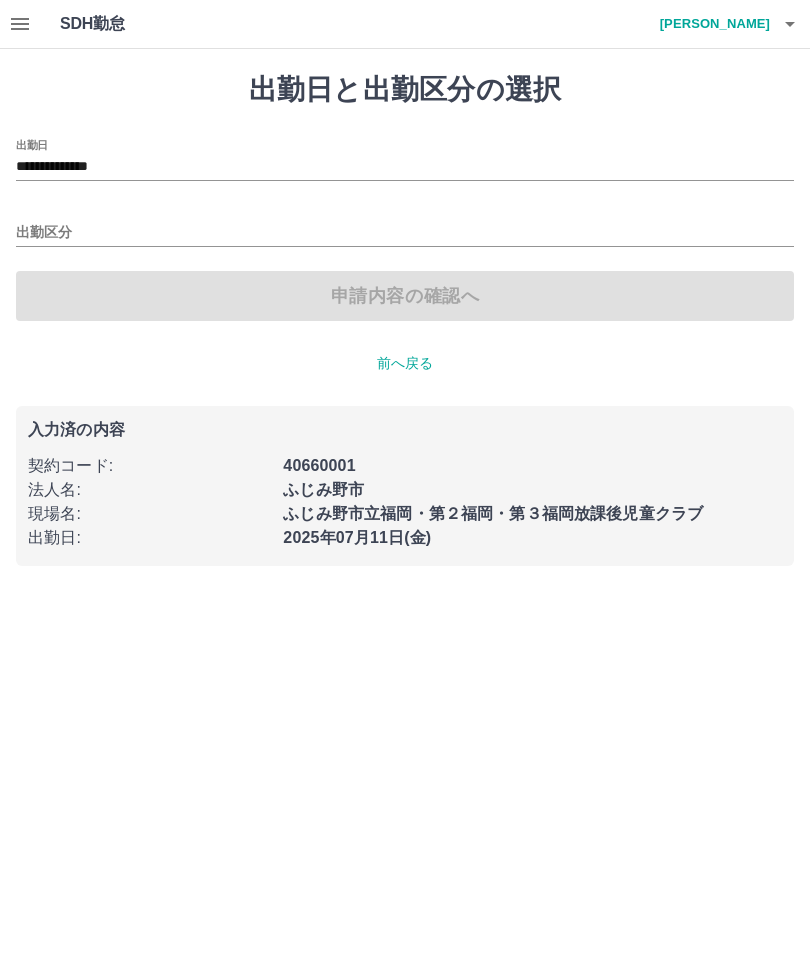click on "出勤区分" at bounding box center (405, 233) 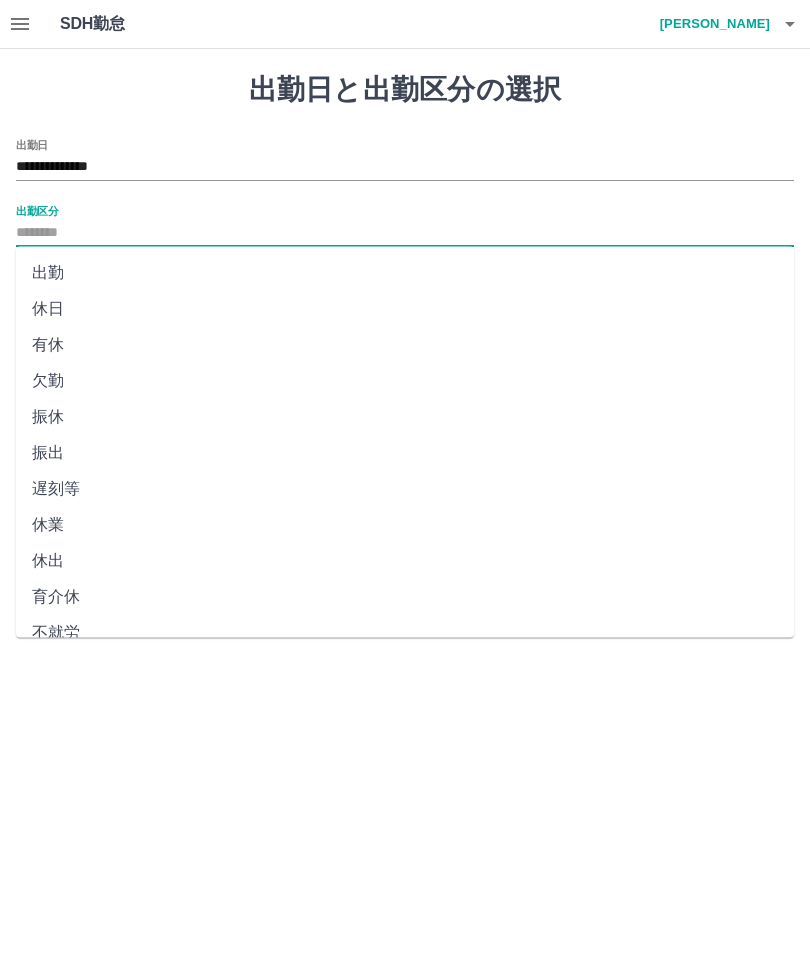click on "出勤" at bounding box center [405, 273] 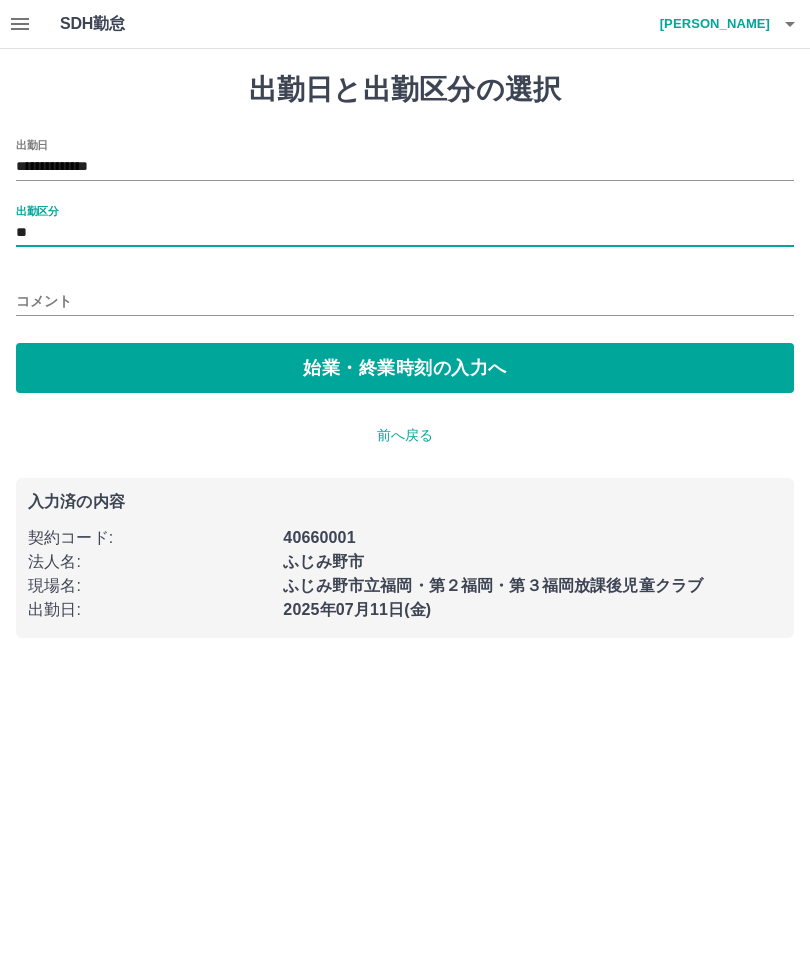 click on "コメント" at bounding box center (405, 301) 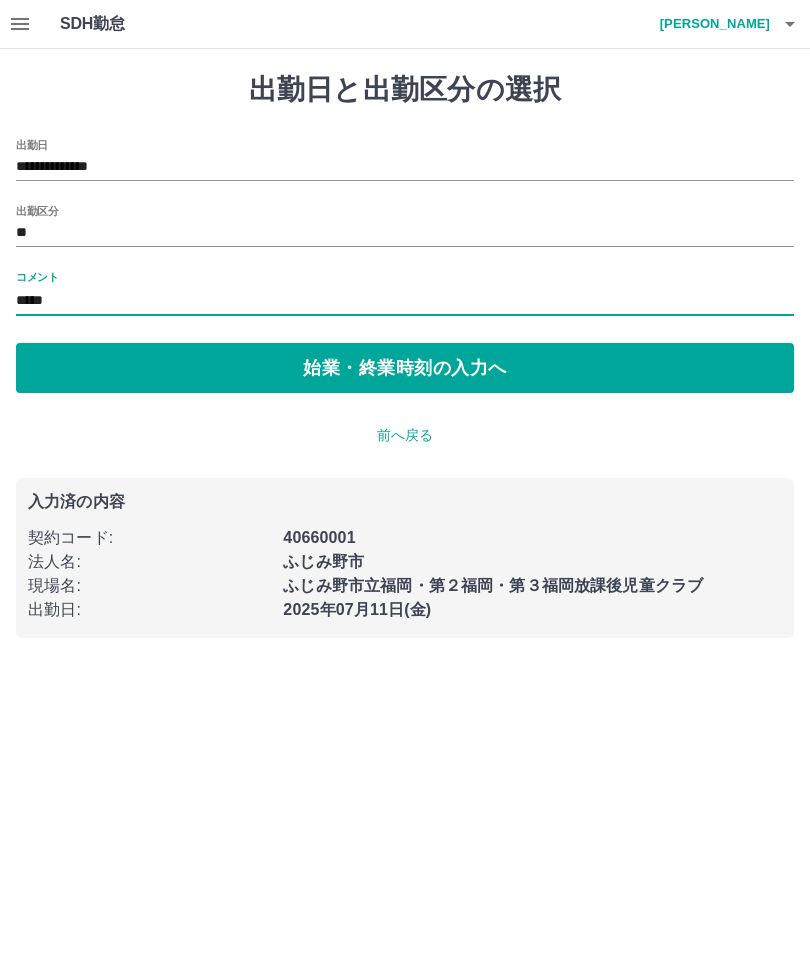 type on "*****" 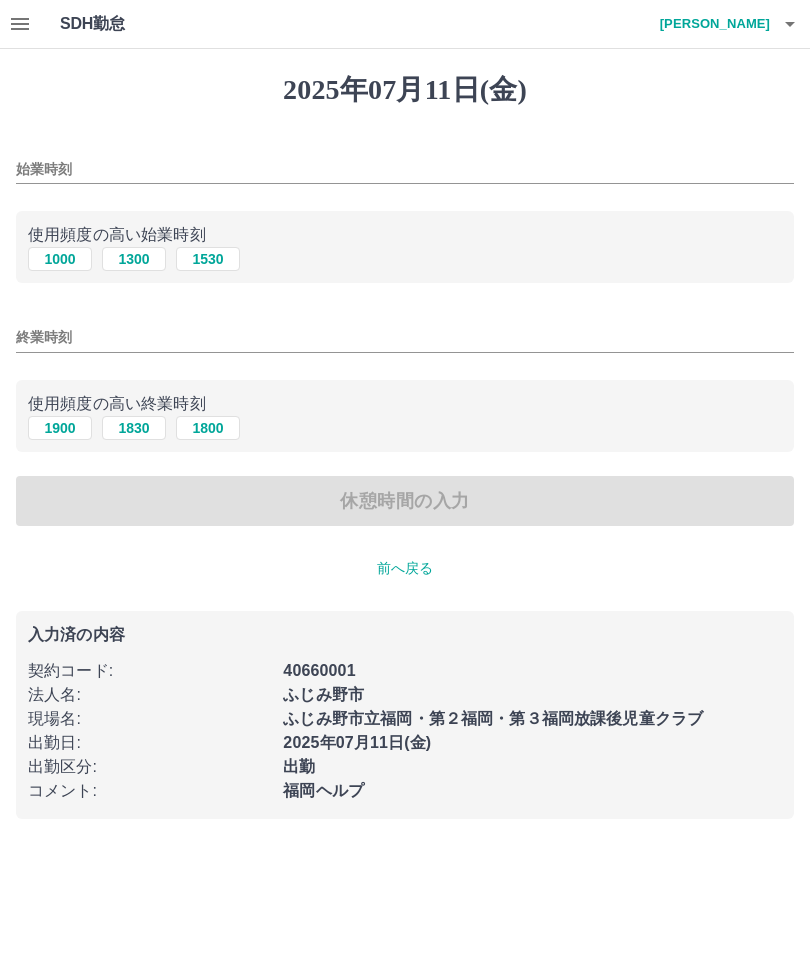 click on "始業時刻" at bounding box center [405, 169] 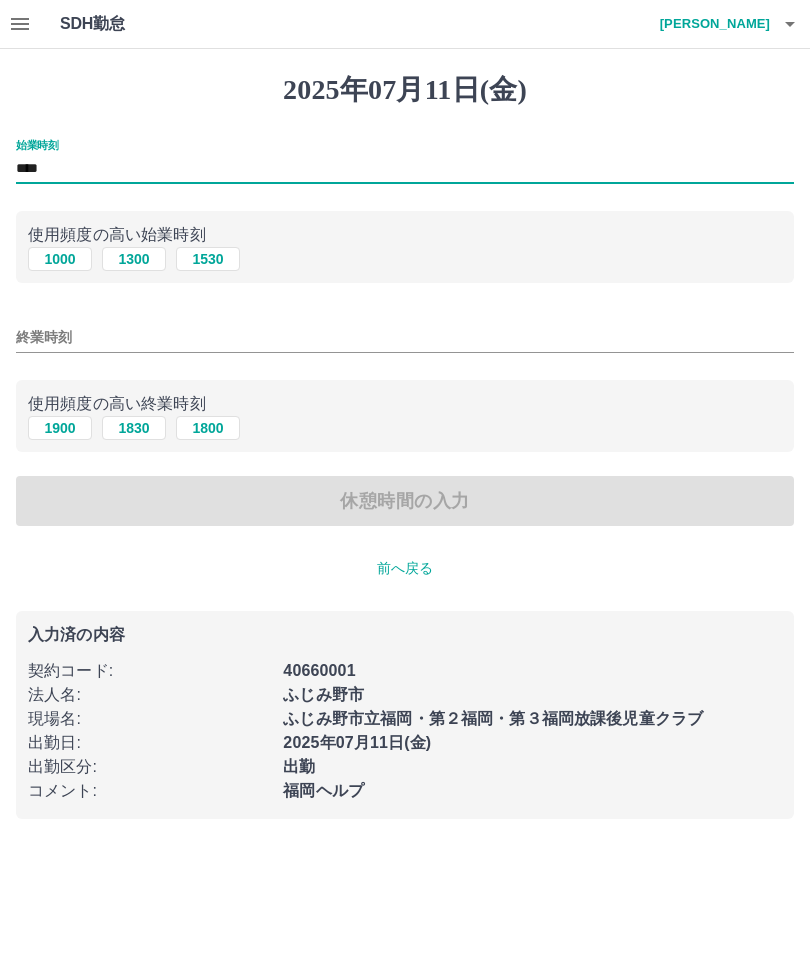 type on "****" 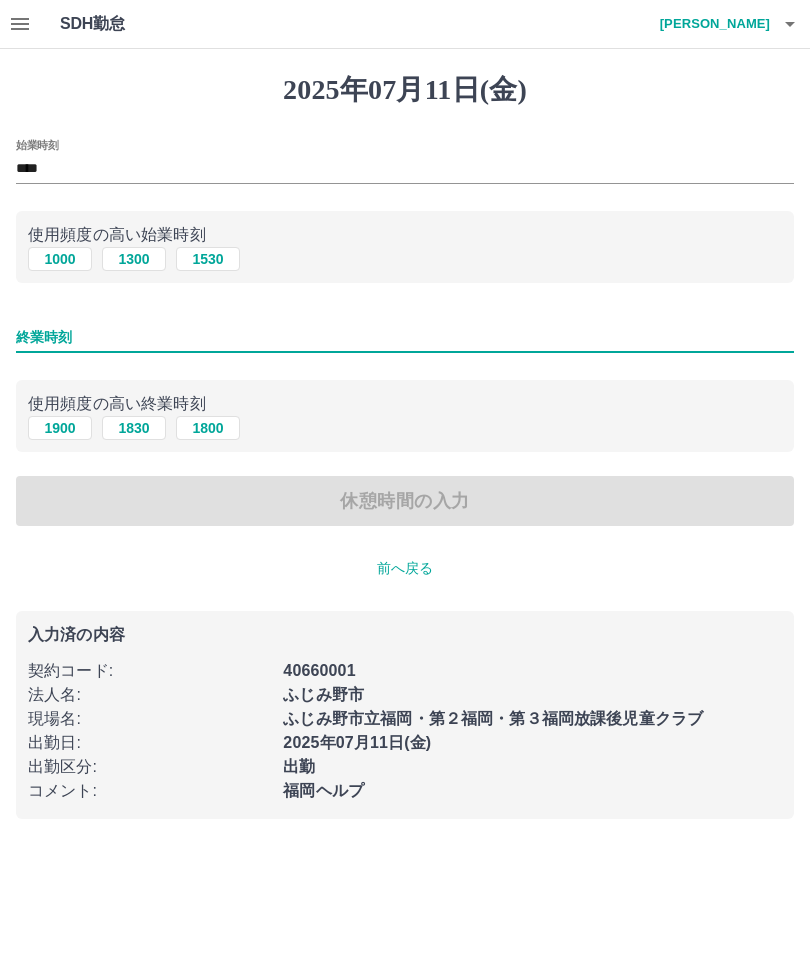 click on "1800" at bounding box center (208, 428) 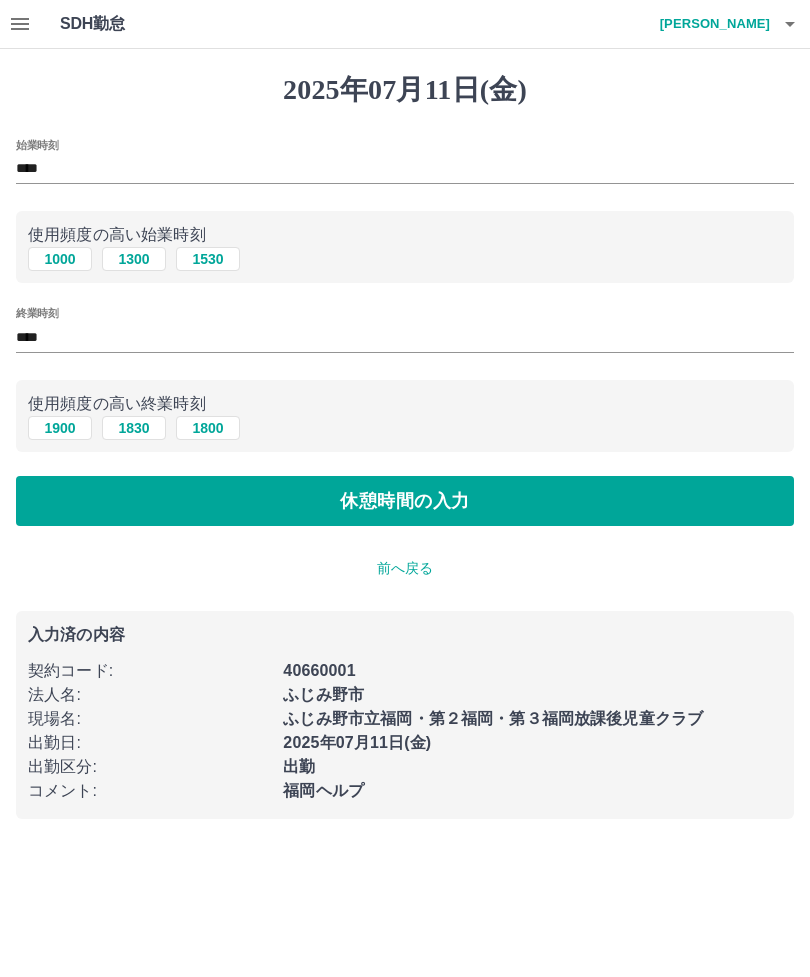 click on "休憩時間の入力" at bounding box center (405, 501) 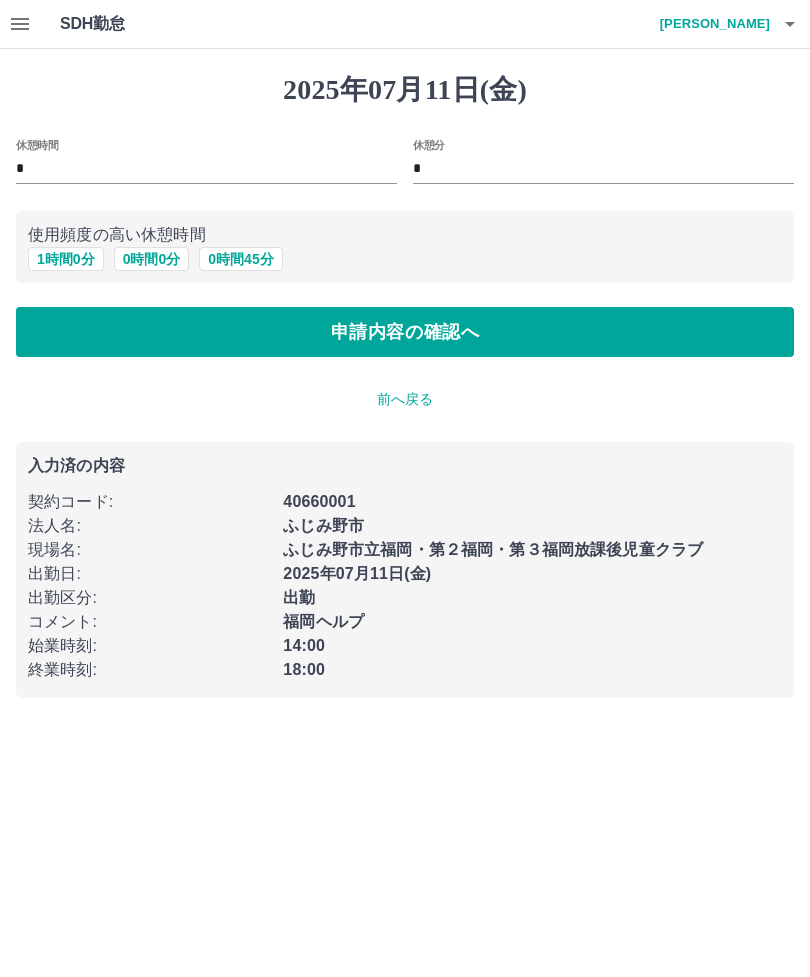 click on "0 時間 0 分" at bounding box center [152, 259] 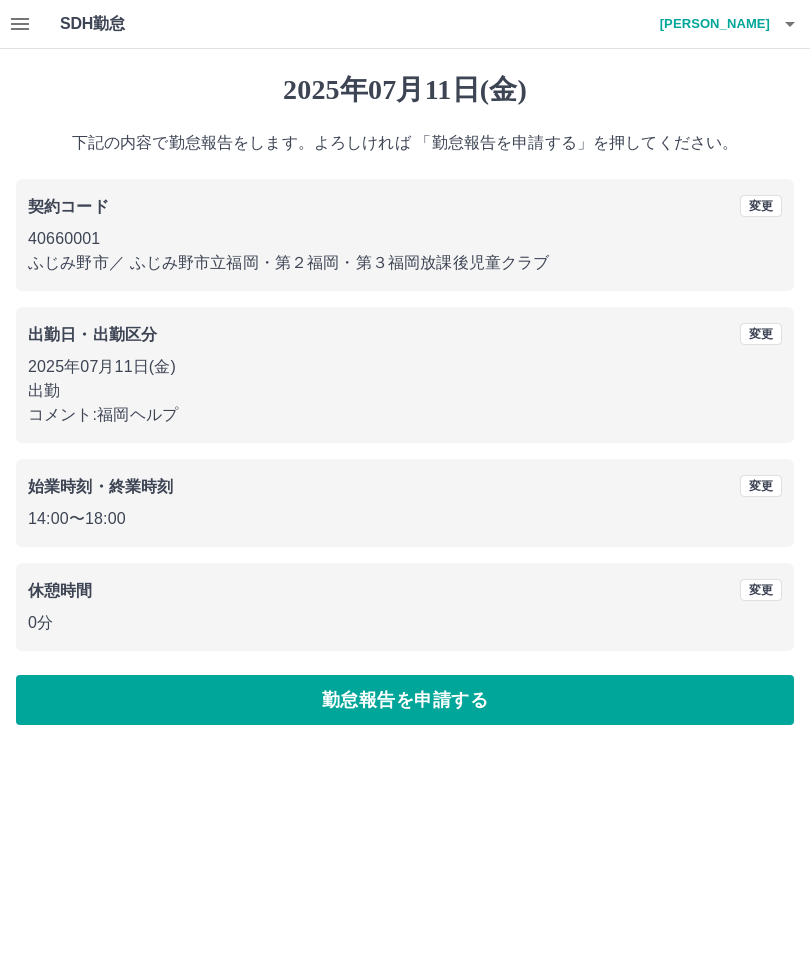 click on "勤怠報告を申請する" at bounding box center (405, 700) 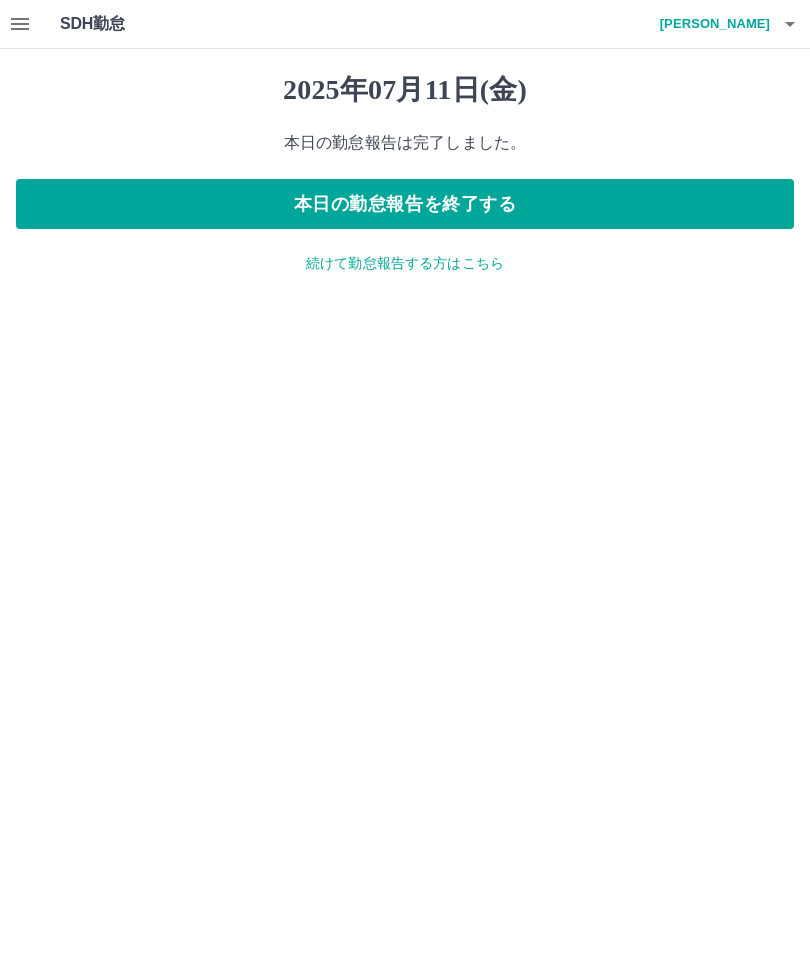 click on "本日の勤怠報告を終了する" at bounding box center [405, 204] 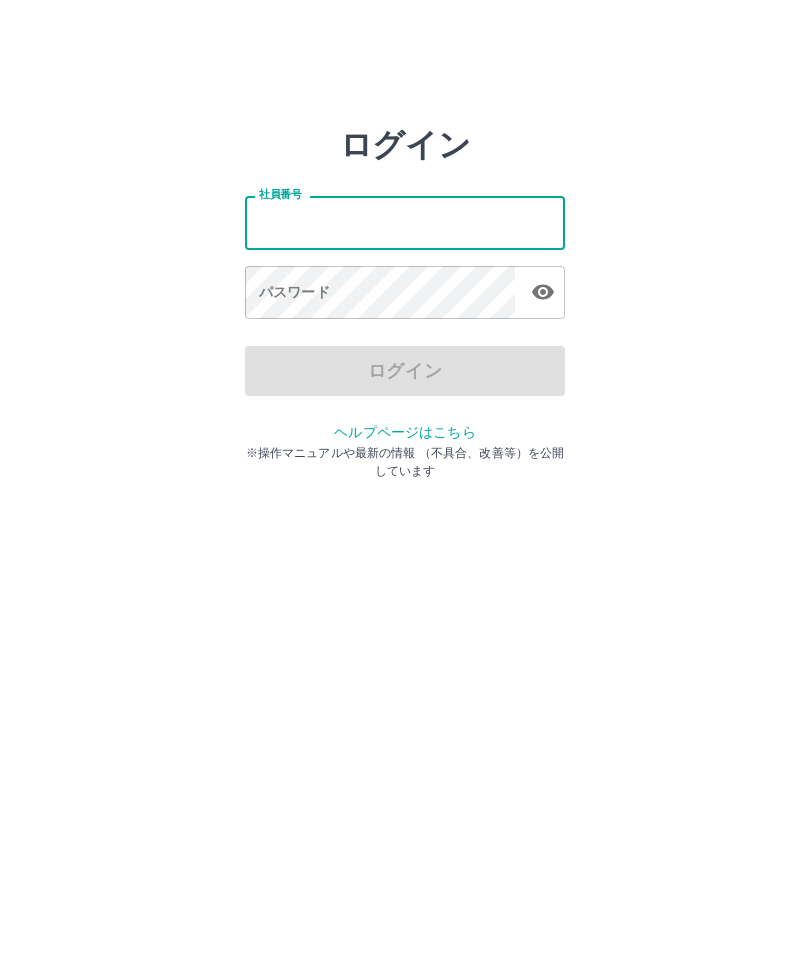 scroll, scrollTop: 0, scrollLeft: 0, axis: both 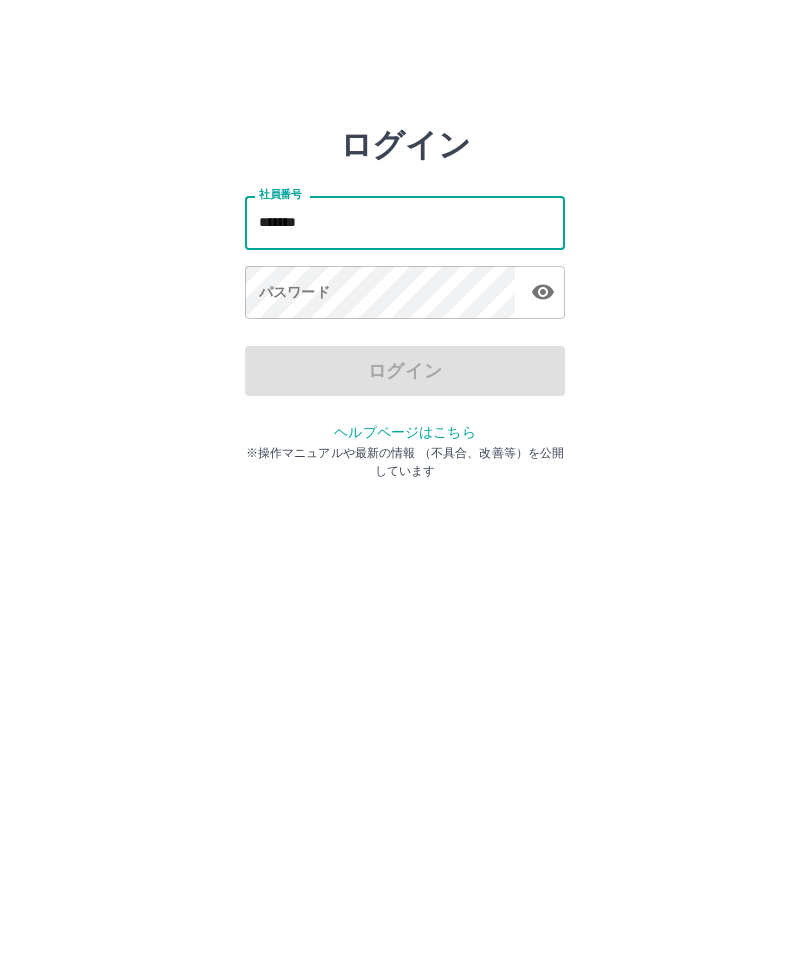 type on "*******" 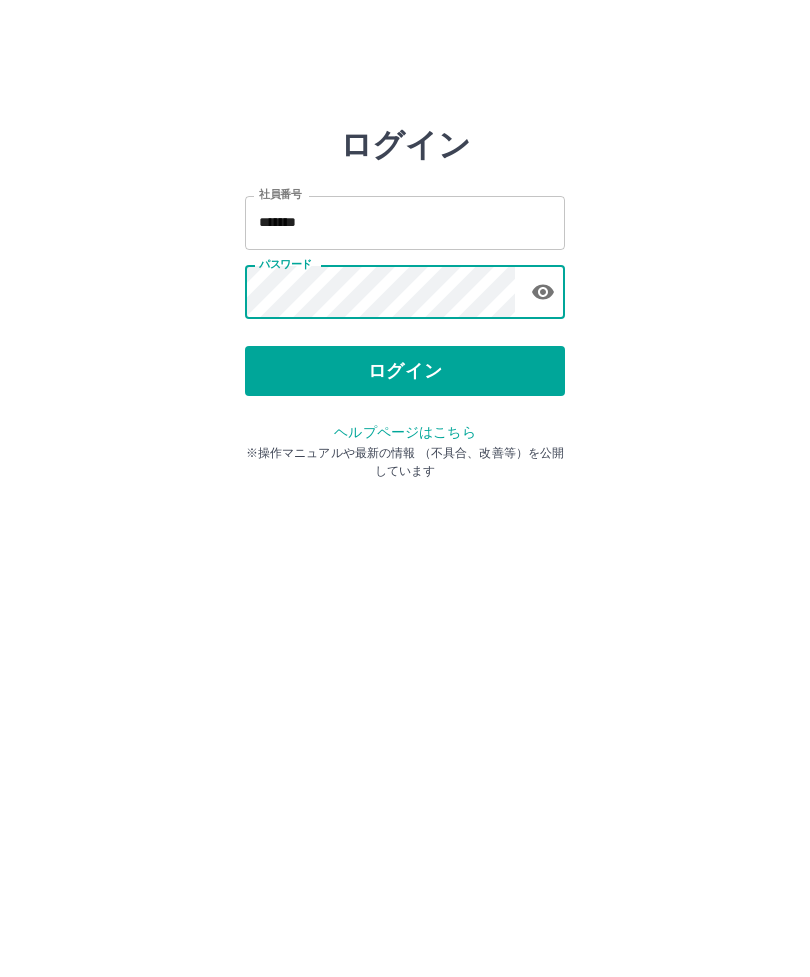 click on "ログイン" at bounding box center [405, 371] 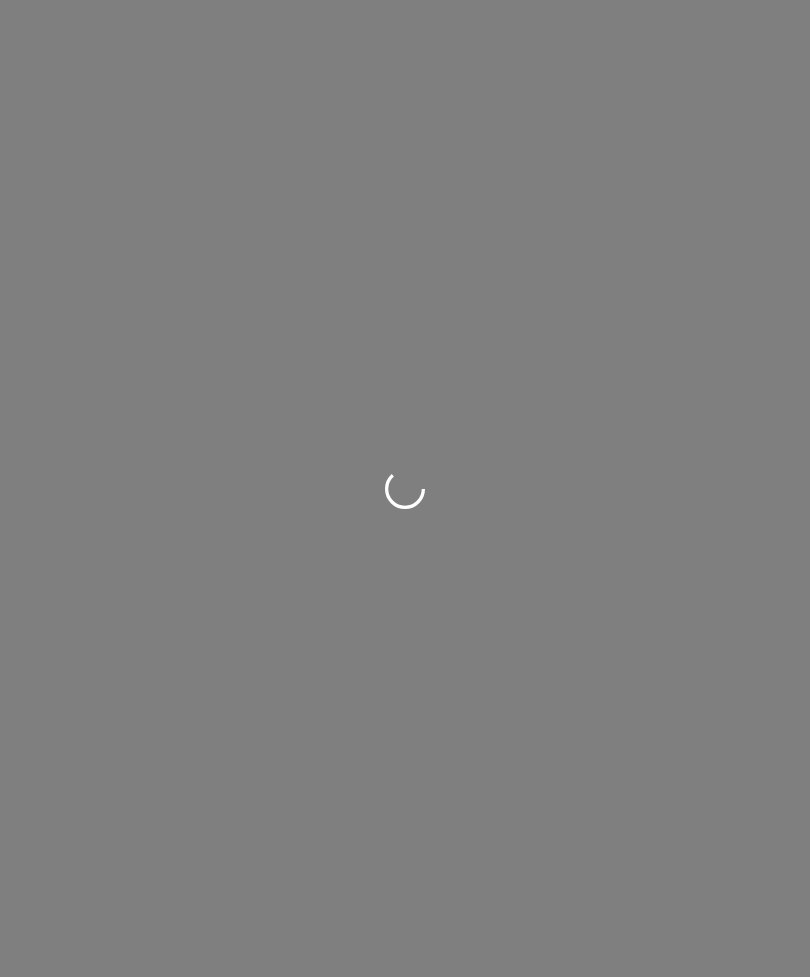 scroll, scrollTop: 0, scrollLeft: 0, axis: both 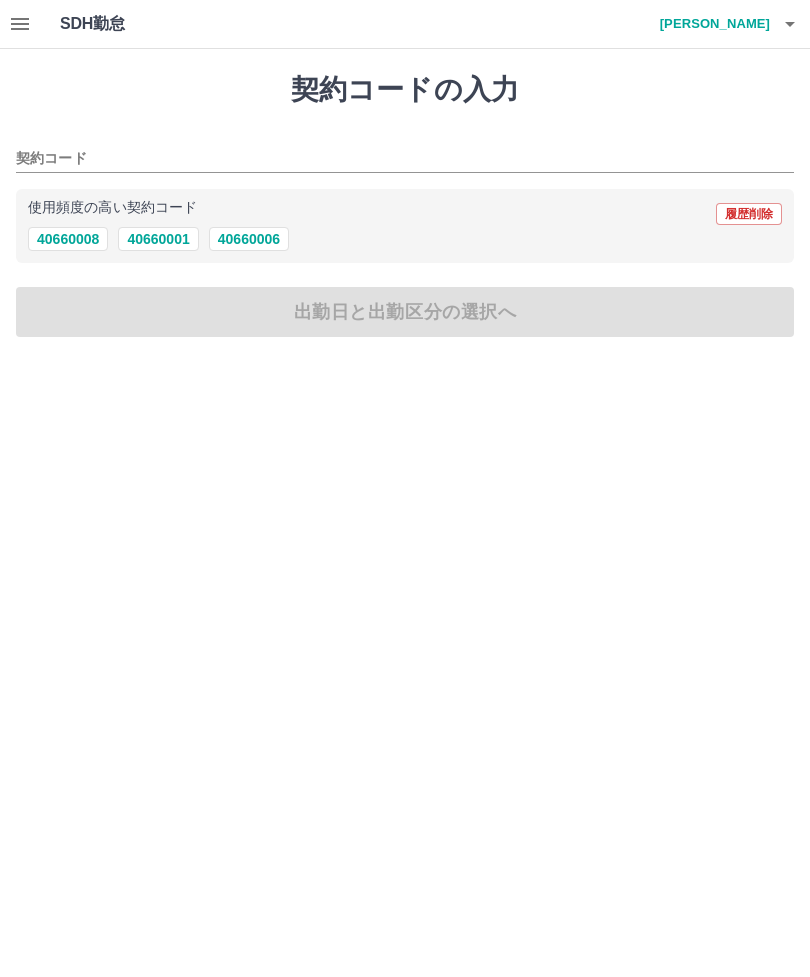 click on "40660001" at bounding box center (158, 239) 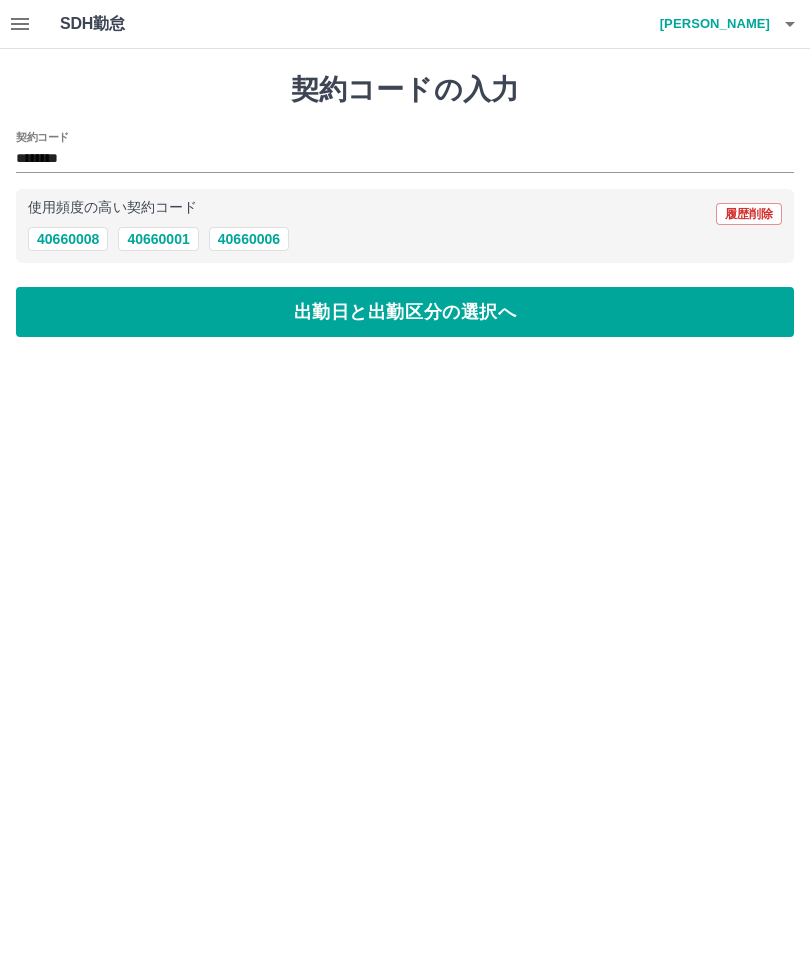 type on "********" 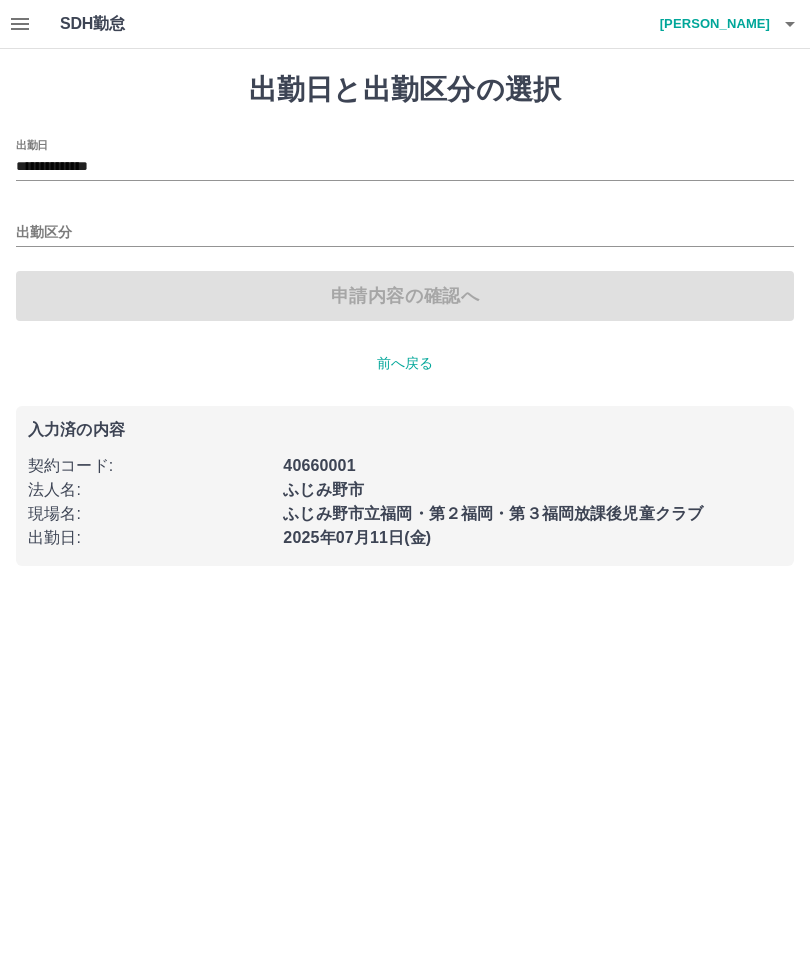 click on "出勤区分" at bounding box center (405, 233) 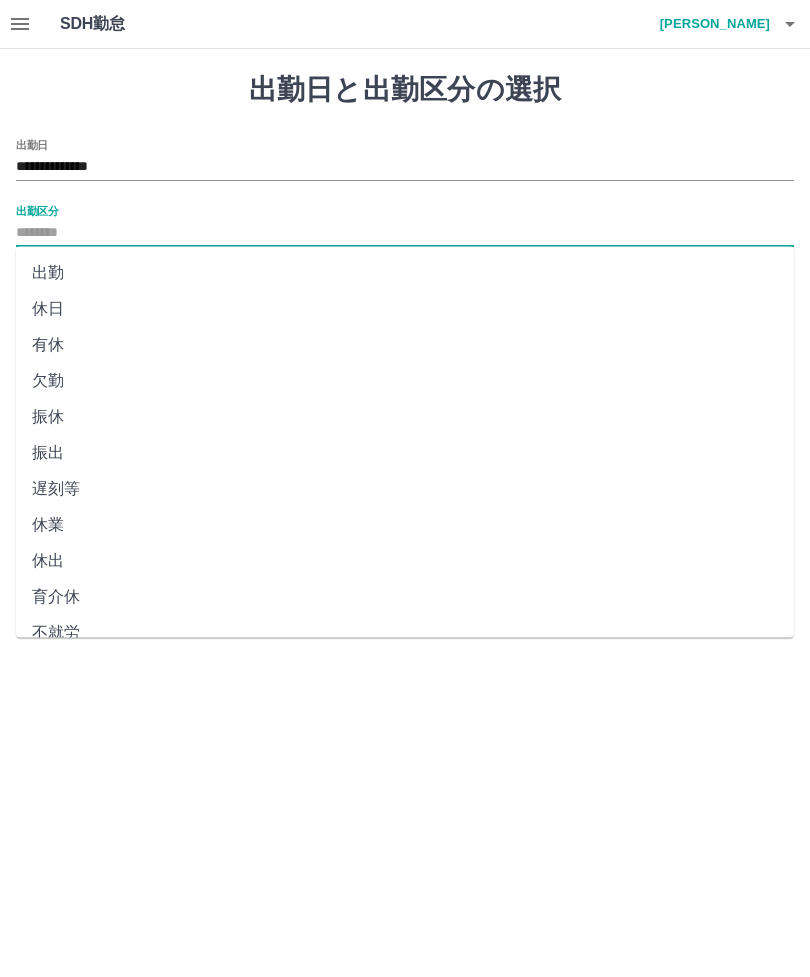 click on "出勤" at bounding box center (405, 273) 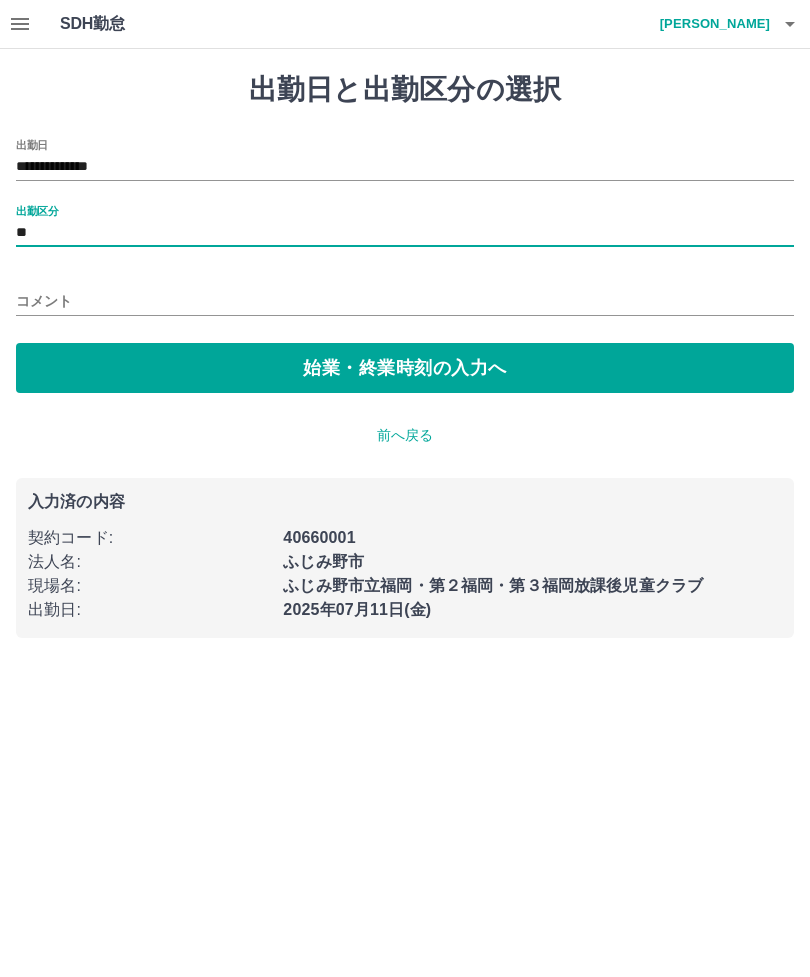 click on "始業・終業時刻の入力へ" at bounding box center (405, 368) 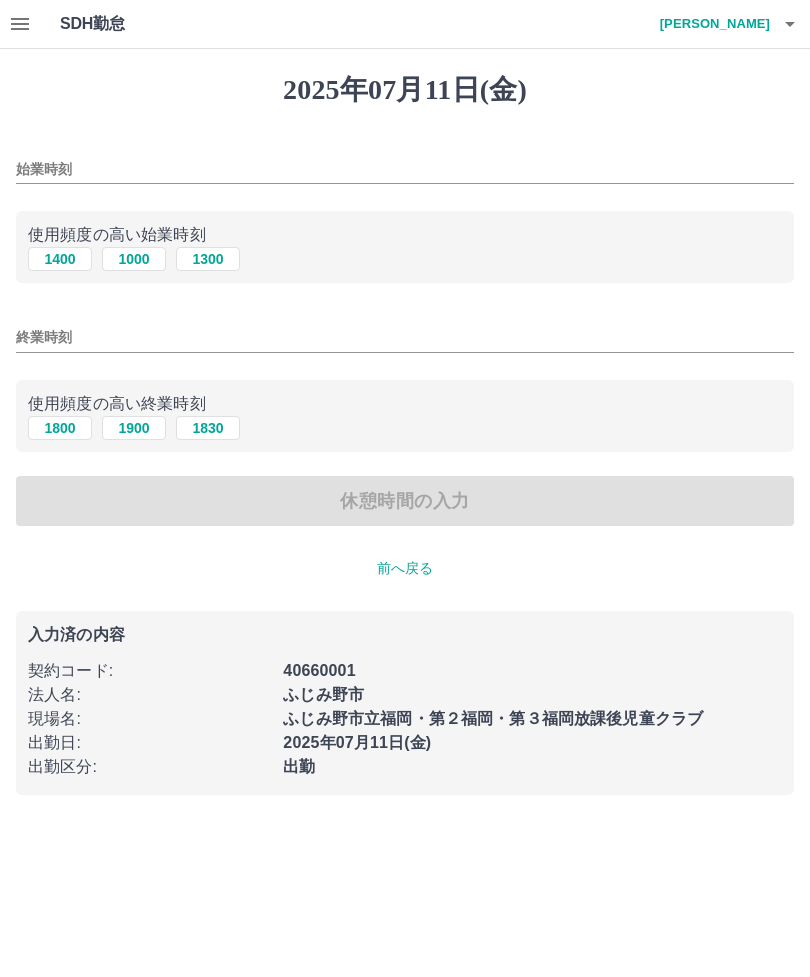 click on "1400" at bounding box center (60, 259) 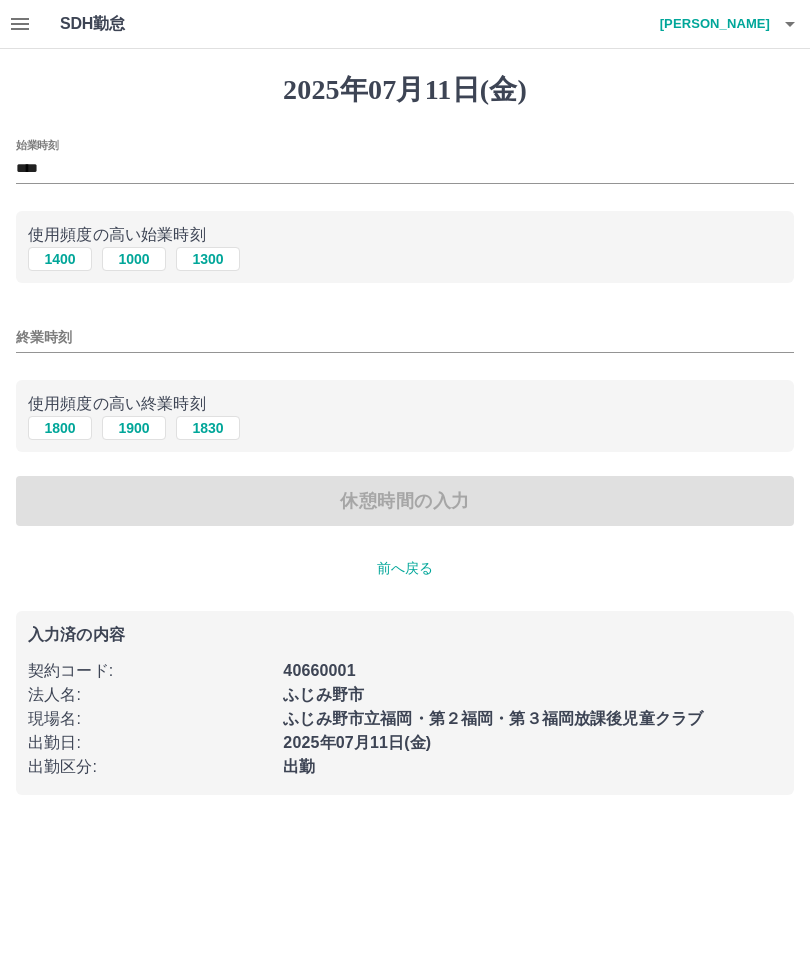 click on "1800" at bounding box center (60, 428) 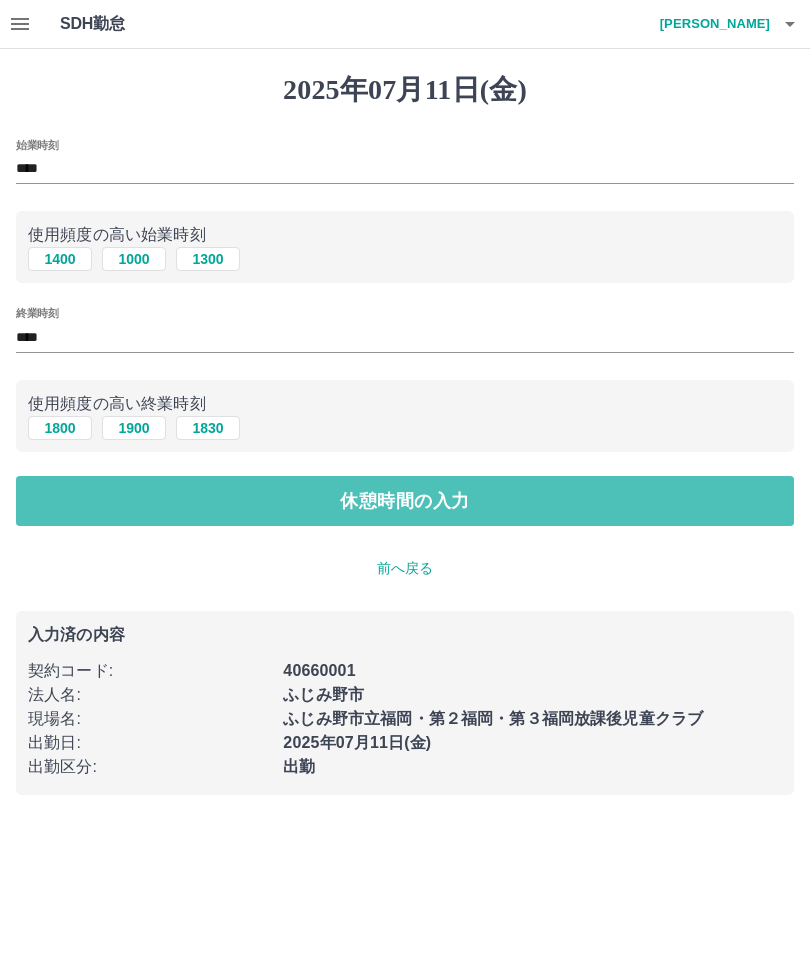 click on "休憩時間の入力" at bounding box center (405, 501) 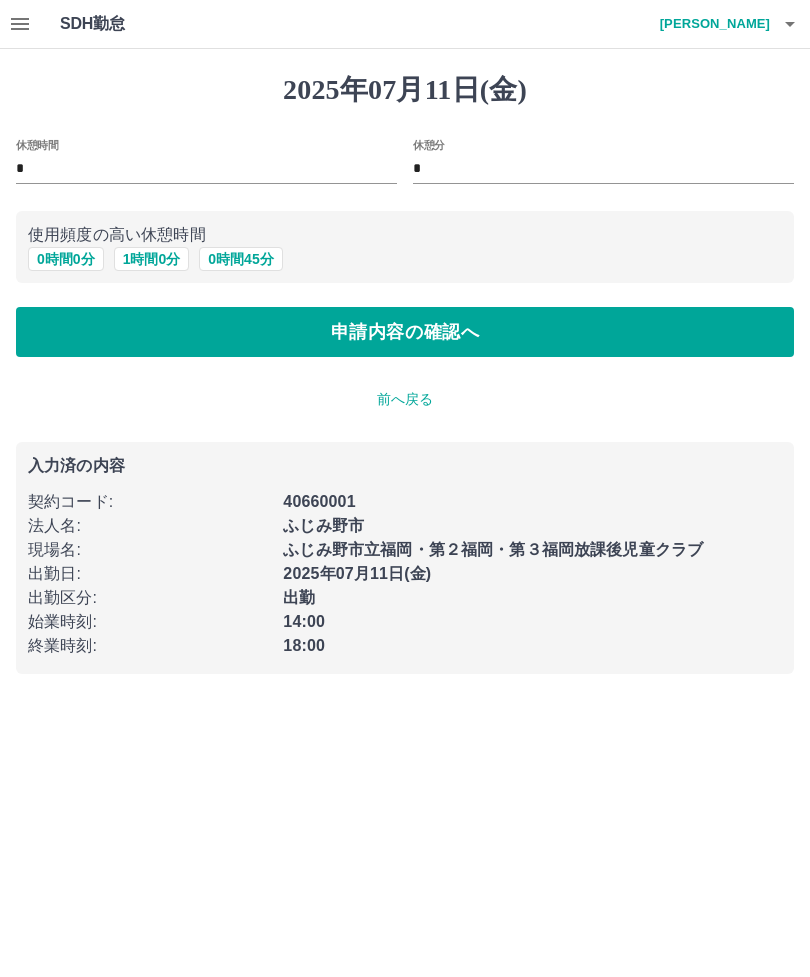 click on "申請内容の確認へ" at bounding box center [405, 332] 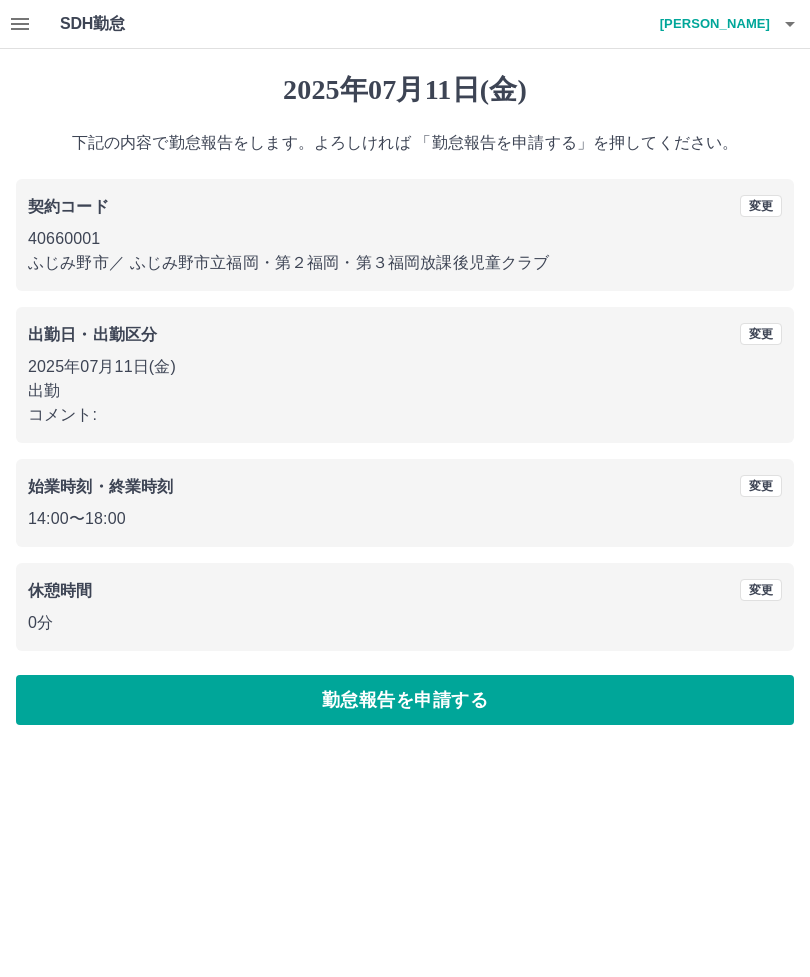 click on "勤怠報告を申請する" at bounding box center [405, 700] 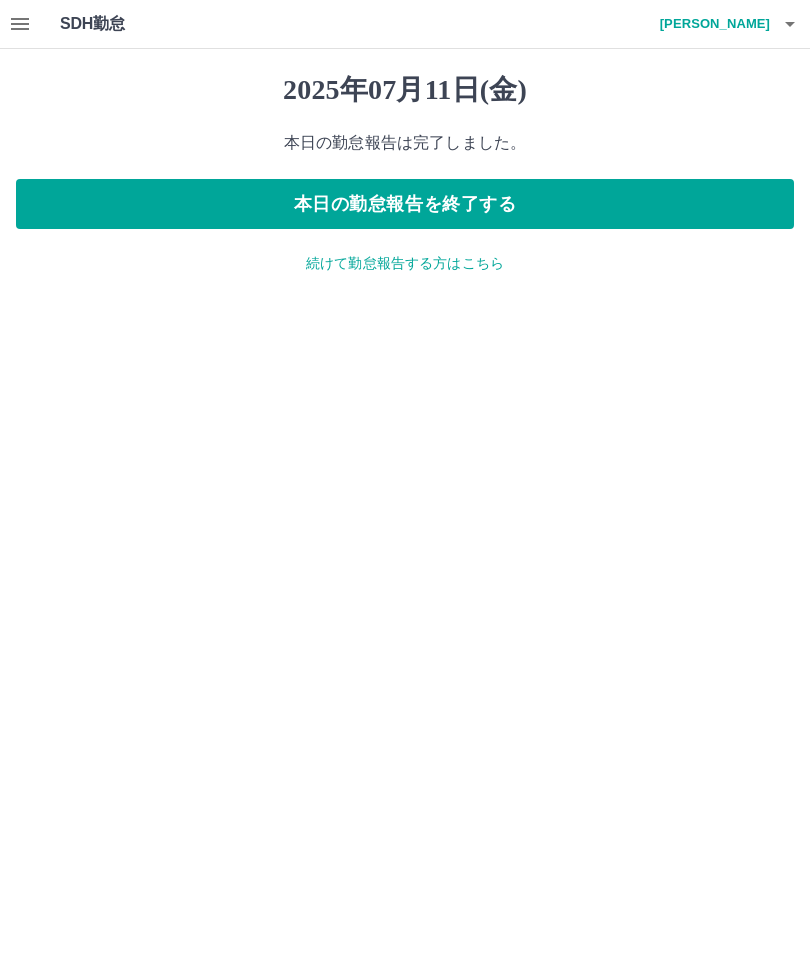 click on "続けて勤怠報告する方はこちら" at bounding box center (405, 263) 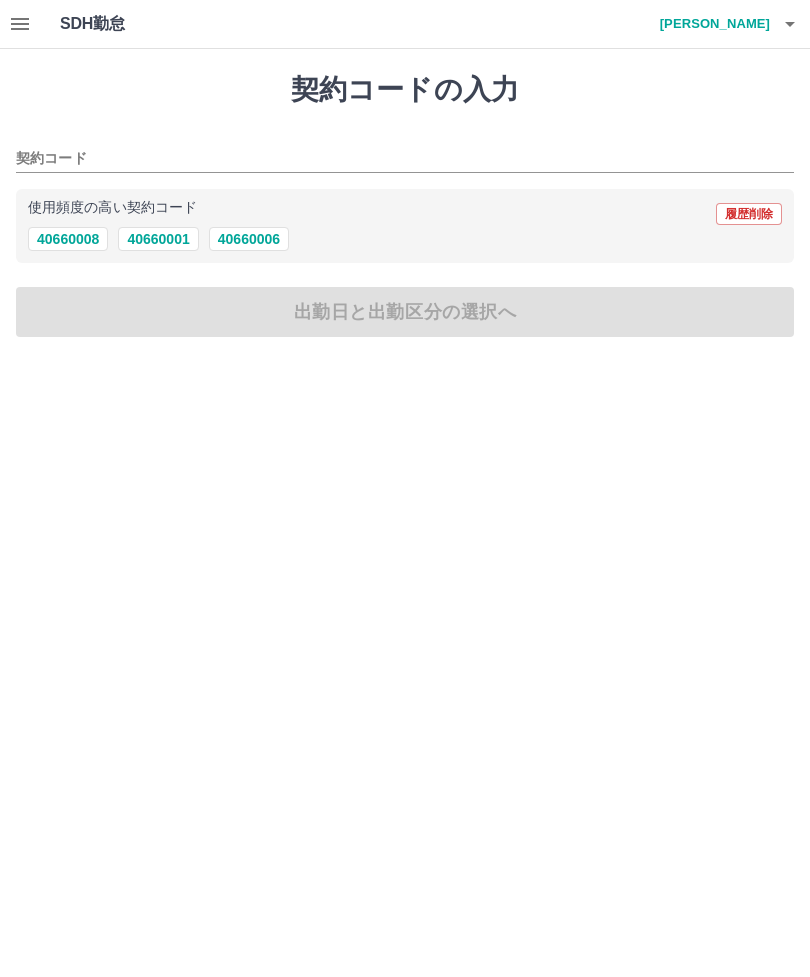 click on "40660001" at bounding box center (158, 239) 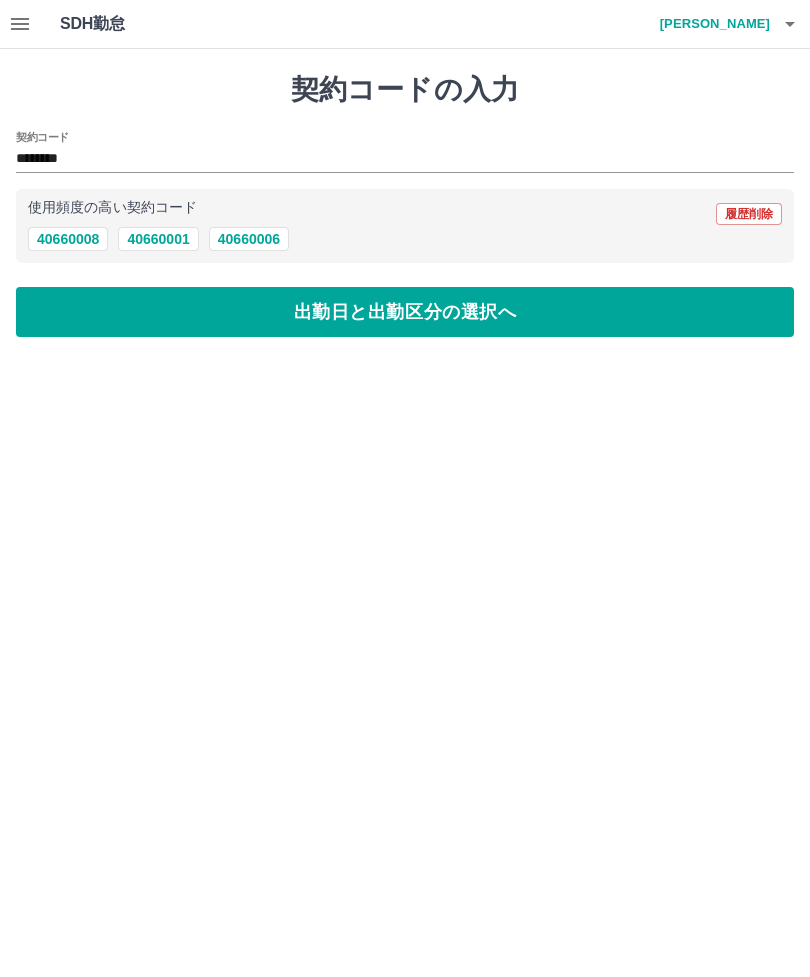 click on "出勤日と出勤区分の選択へ" at bounding box center (405, 312) 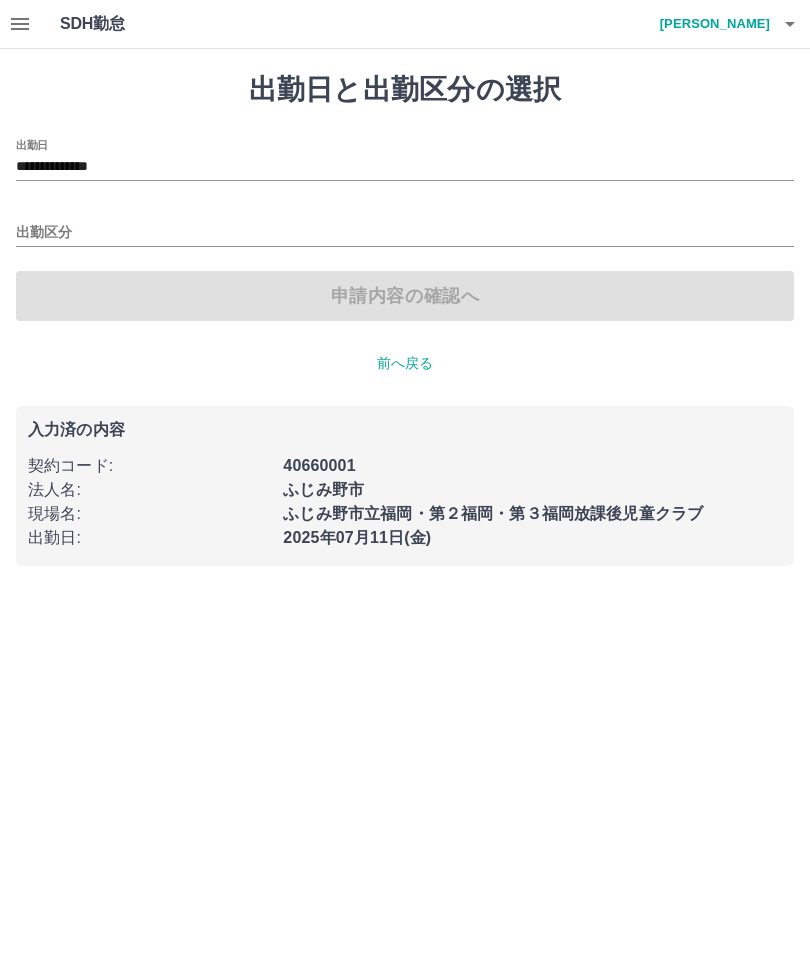 click on "**********" at bounding box center (405, 167) 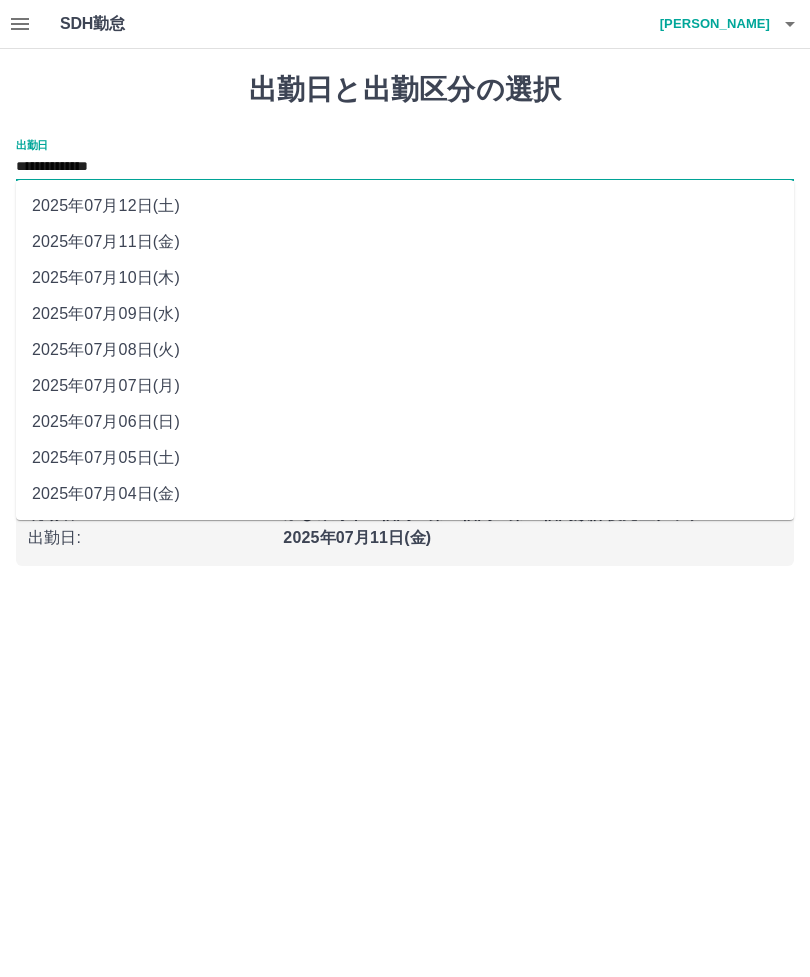 click on "2025年07月12日(土)" at bounding box center [405, 206] 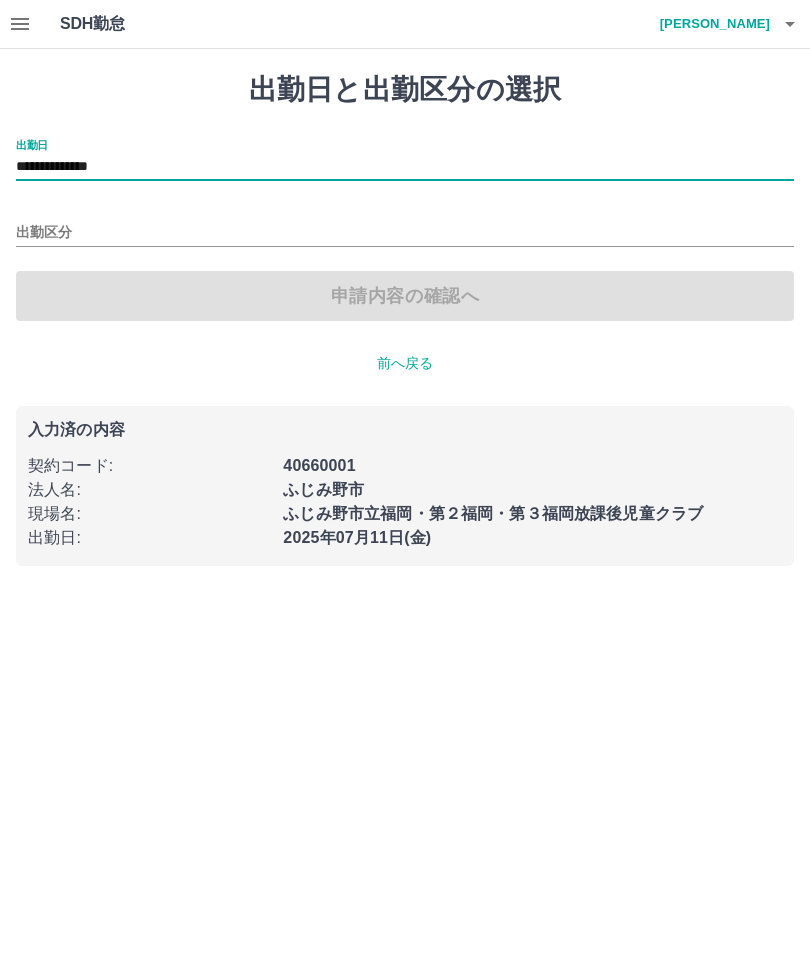 type on "**********" 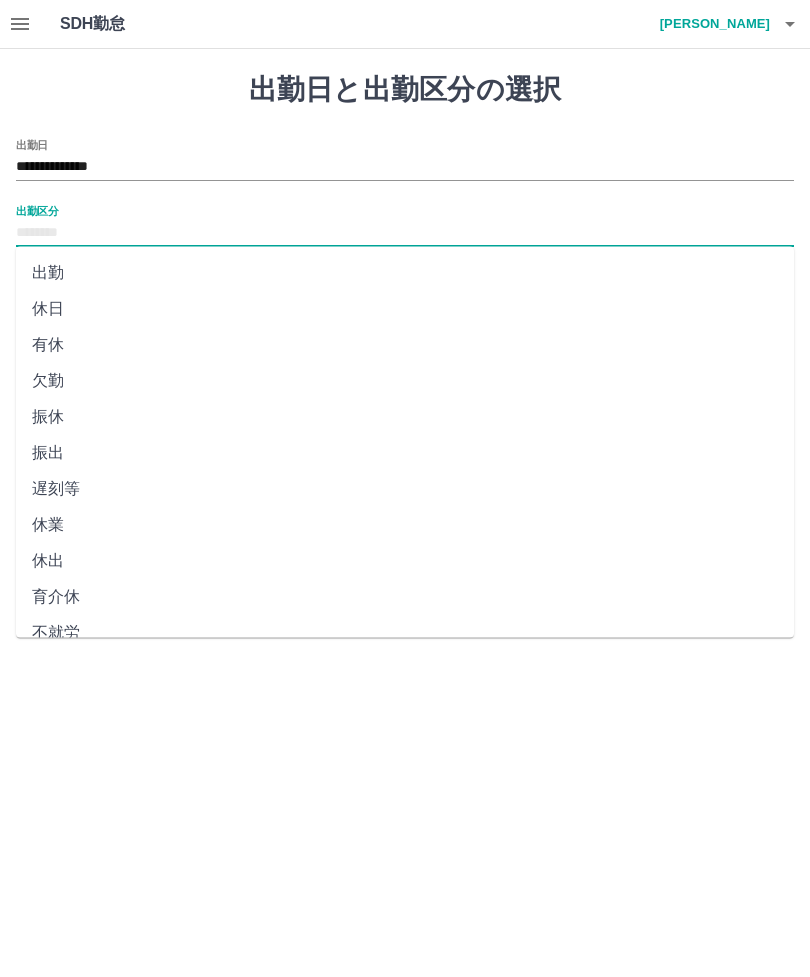 click on "休日" at bounding box center [405, 309] 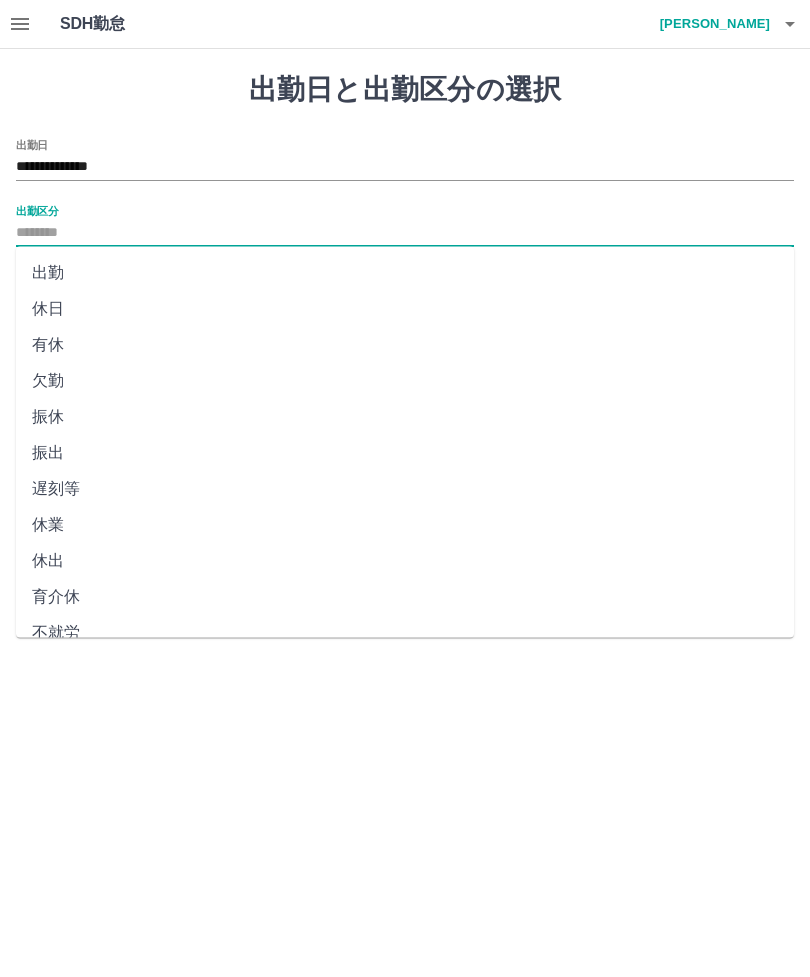 type on "**" 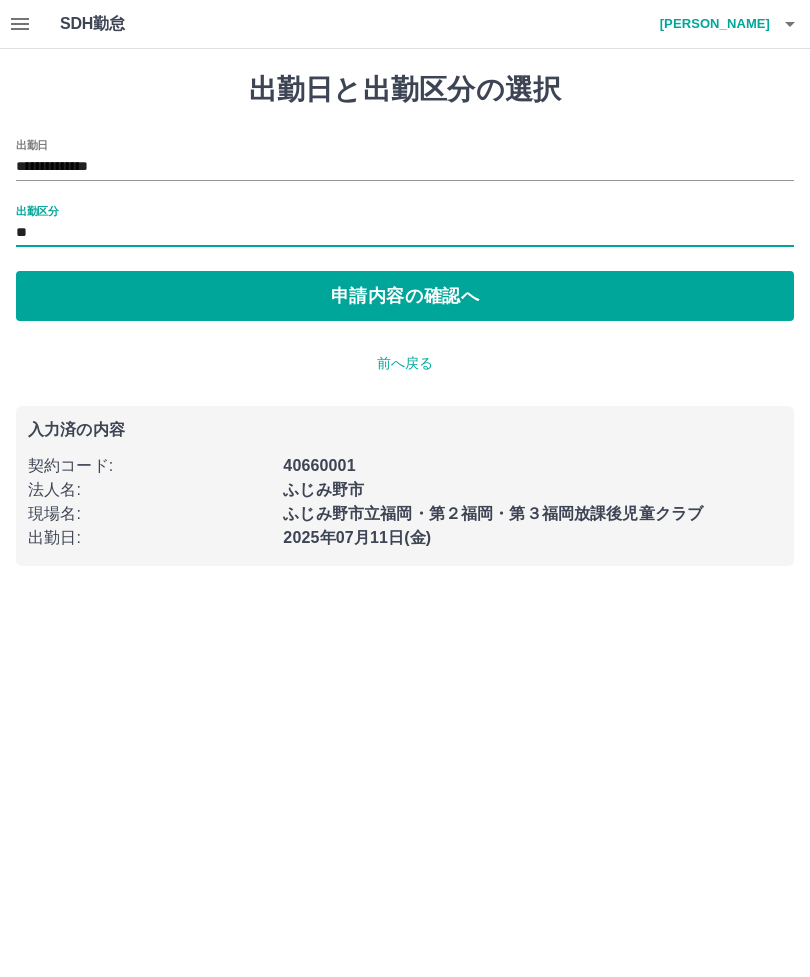 click on "申請内容の確認へ" at bounding box center [405, 296] 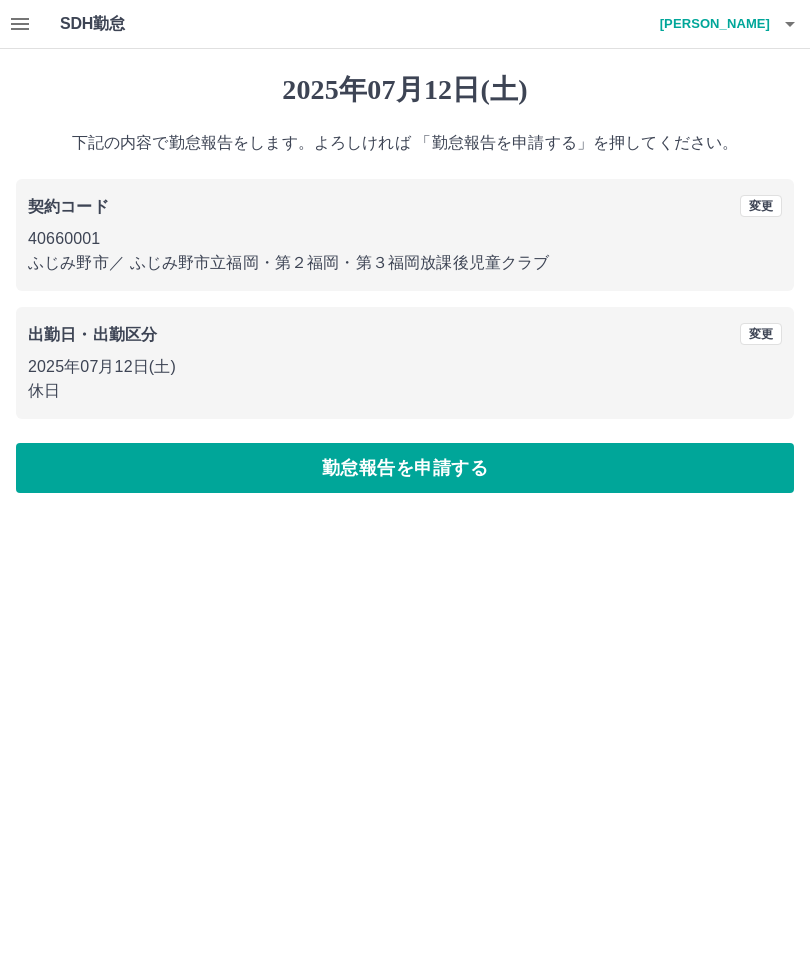 click on "勤怠報告を申請する" at bounding box center (405, 468) 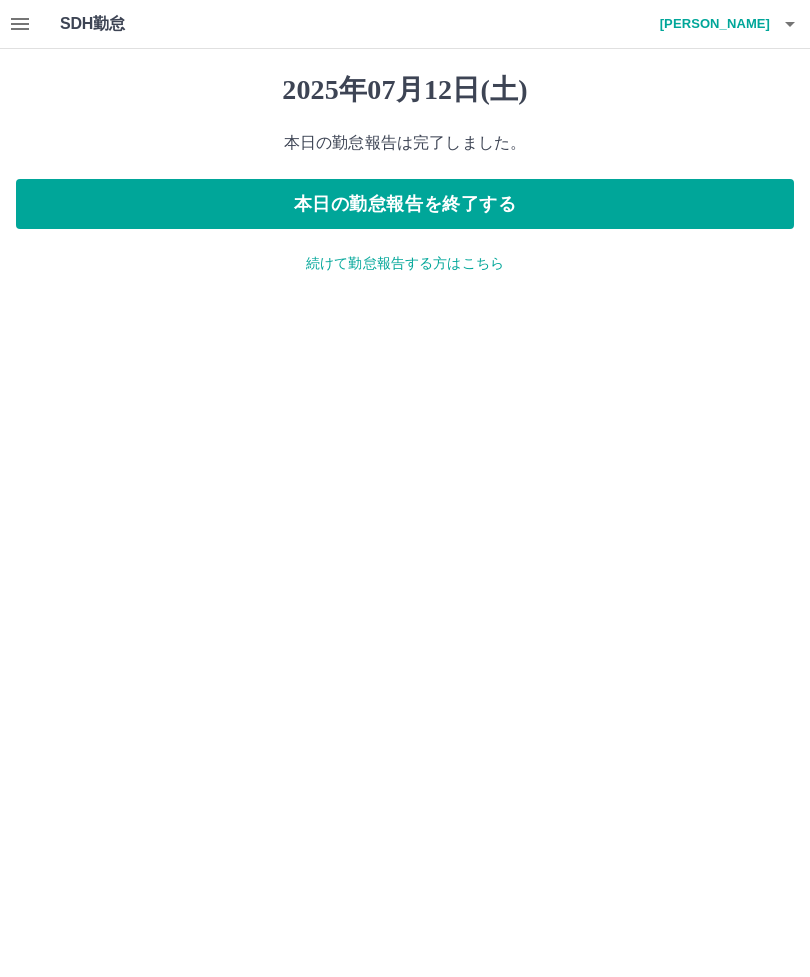 click on "本日の勤怠報告を終了する" at bounding box center (405, 204) 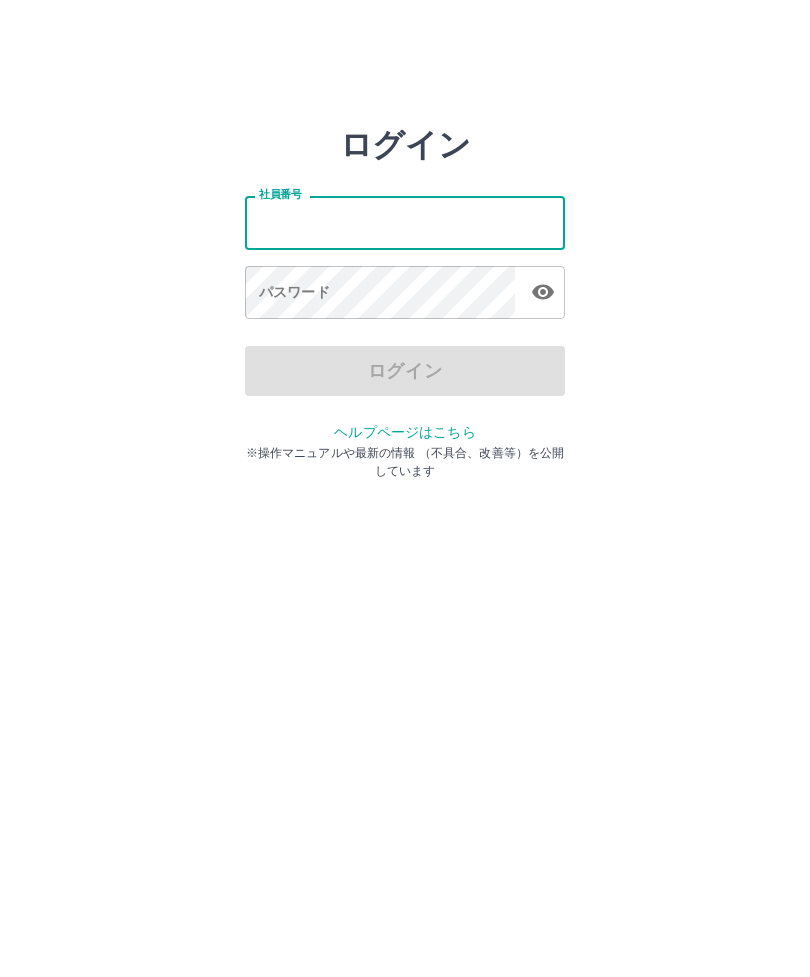 scroll, scrollTop: 0, scrollLeft: 0, axis: both 